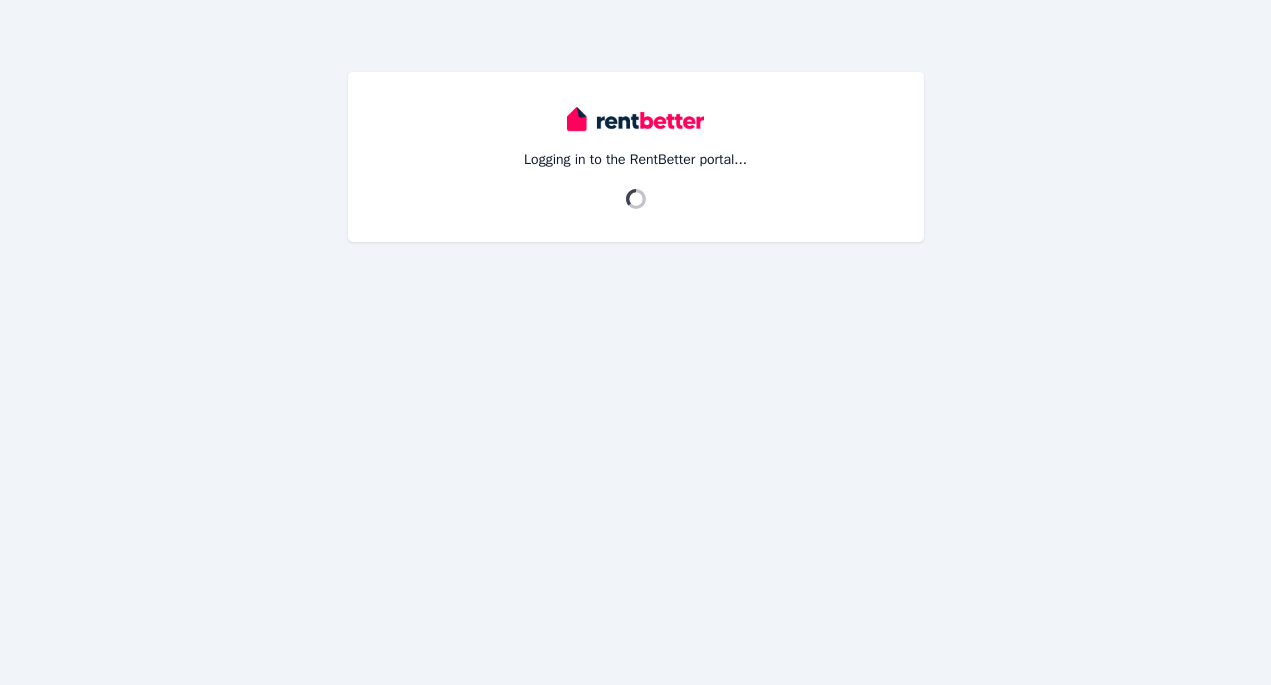 scroll, scrollTop: 0, scrollLeft: 0, axis: both 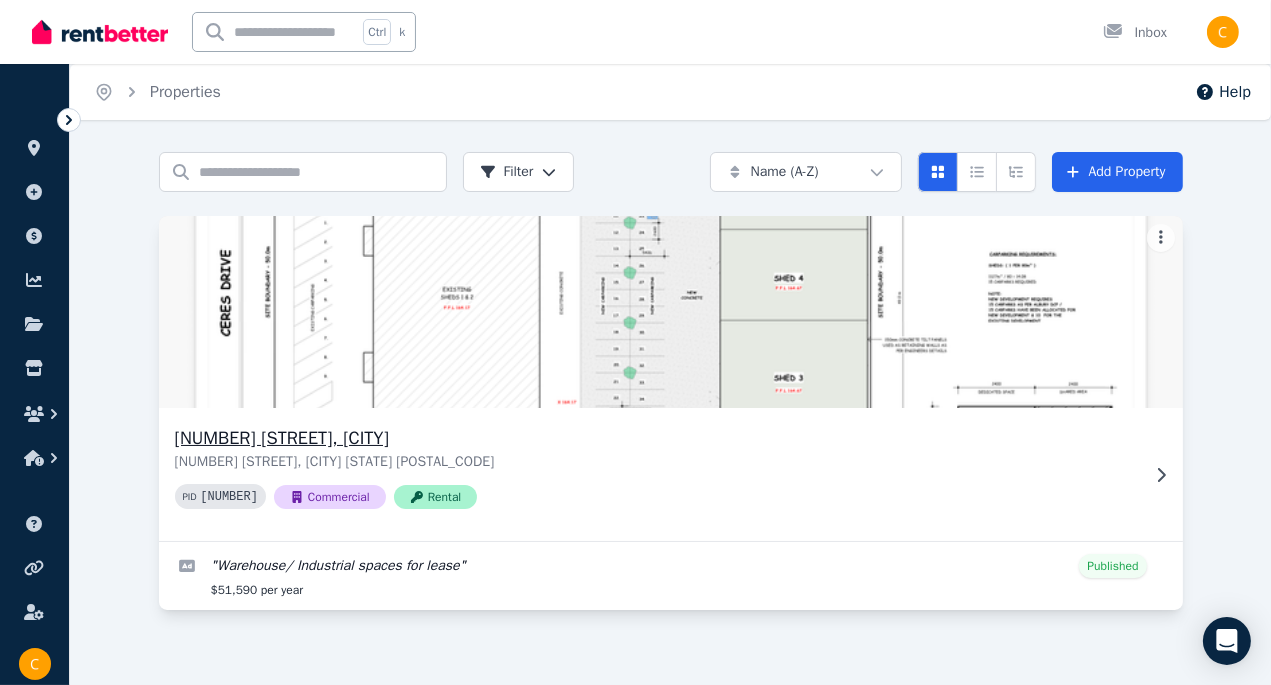 click at bounding box center [670, 312] 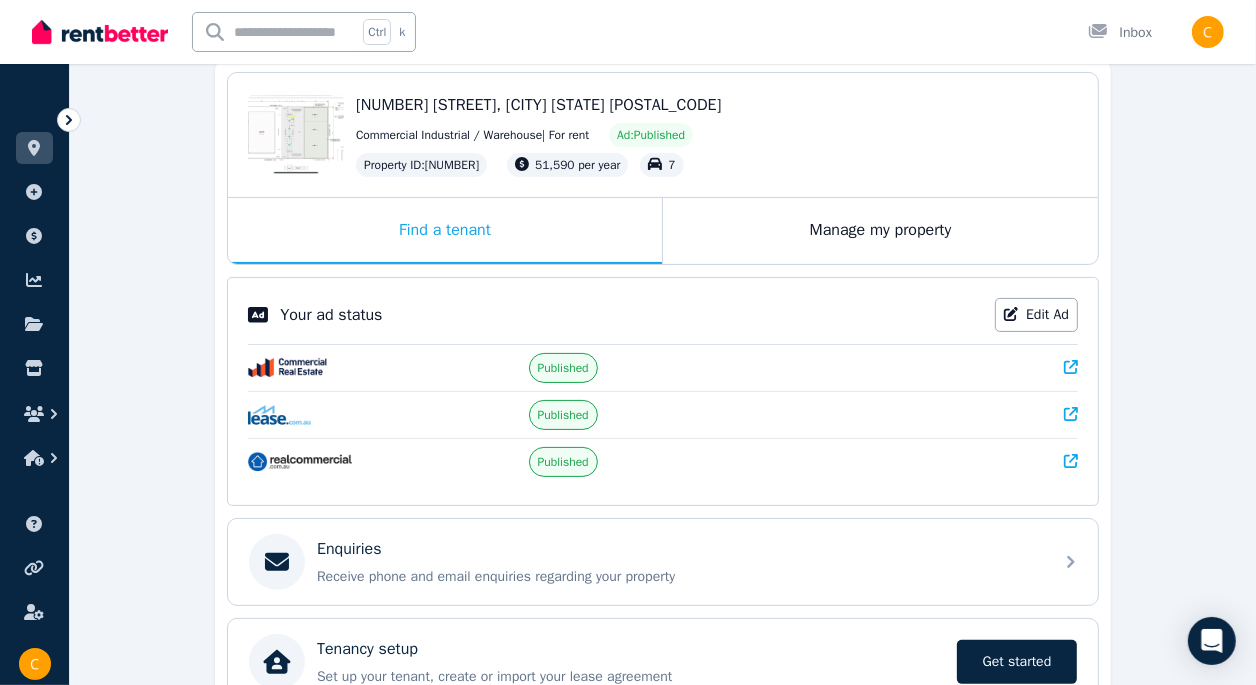scroll, scrollTop: 200, scrollLeft: 0, axis: vertical 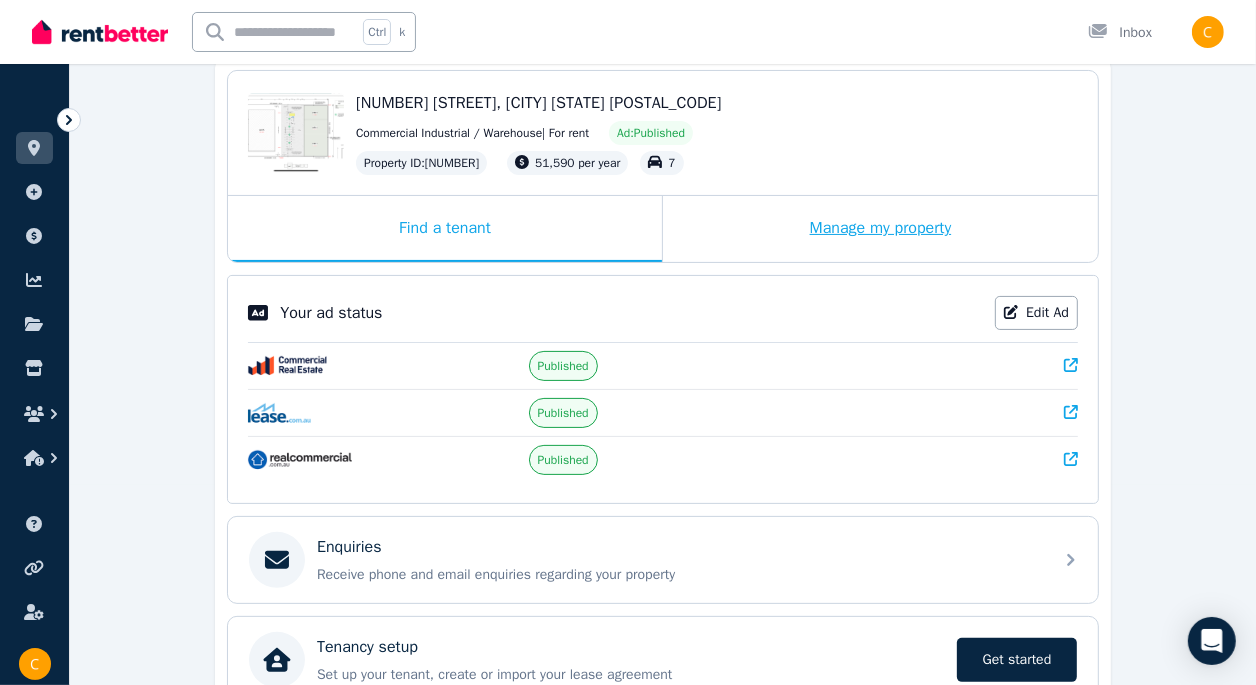 click on "Manage my property" at bounding box center [880, 229] 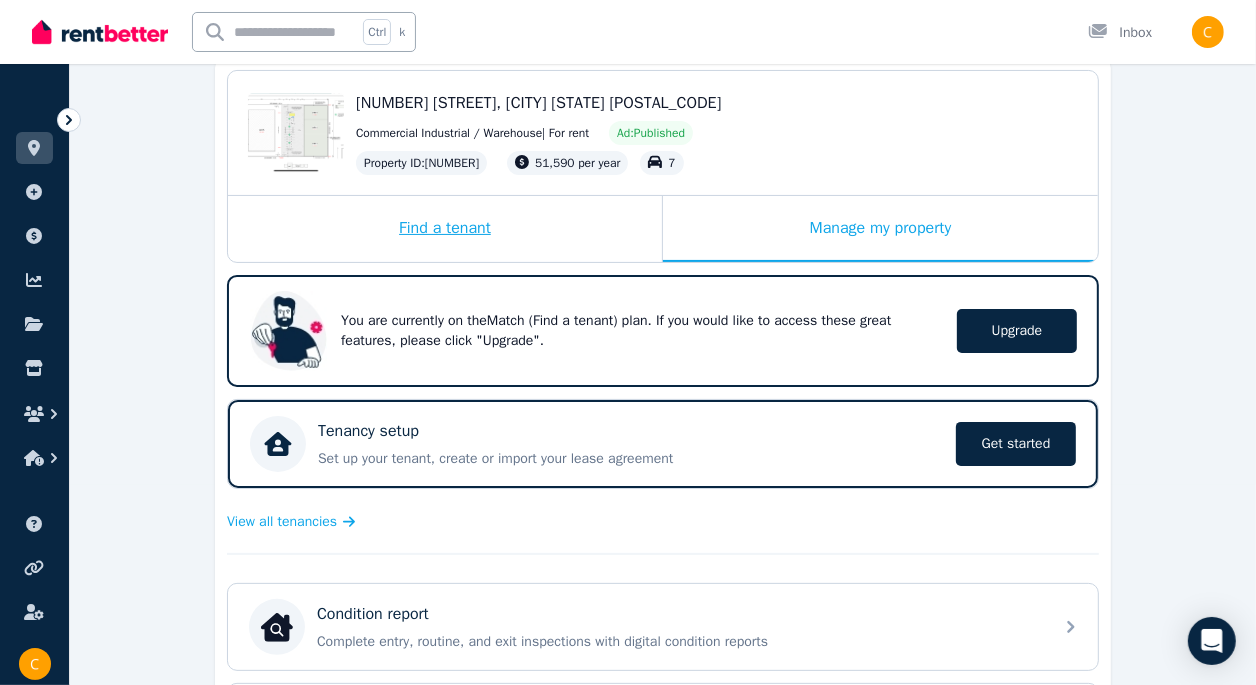 click on "Find a tenant" at bounding box center [445, 229] 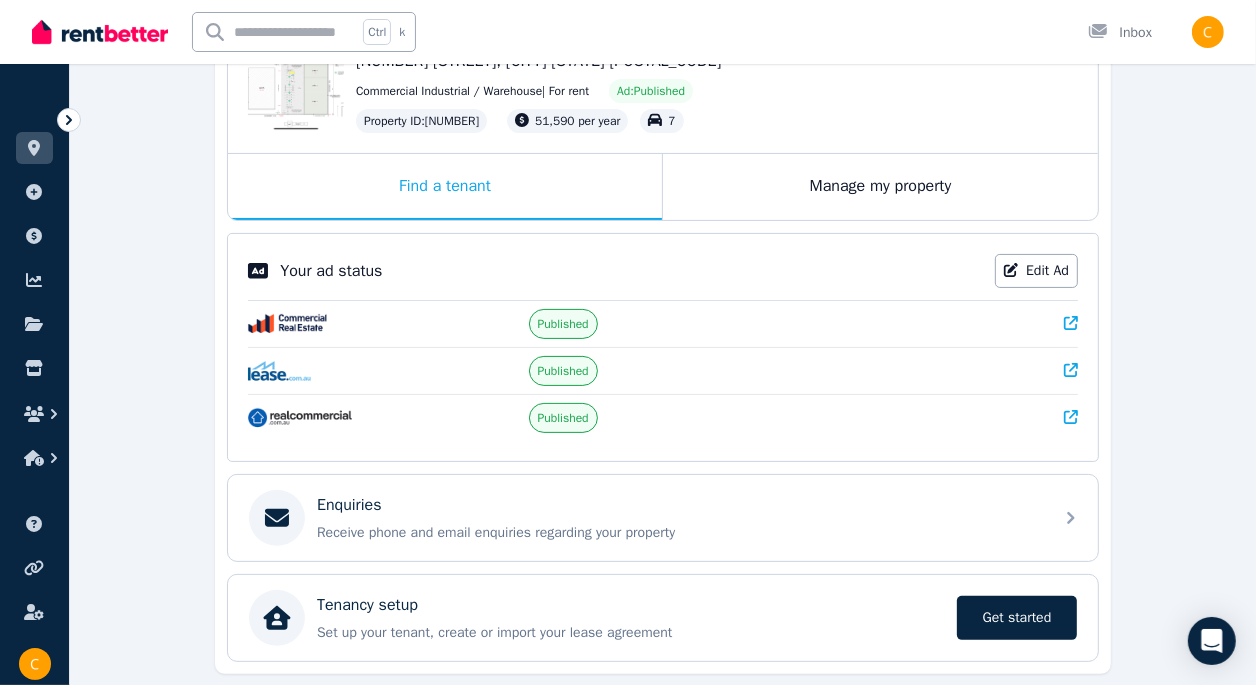 scroll, scrollTop: 306, scrollLeft: 0, axis: vertical 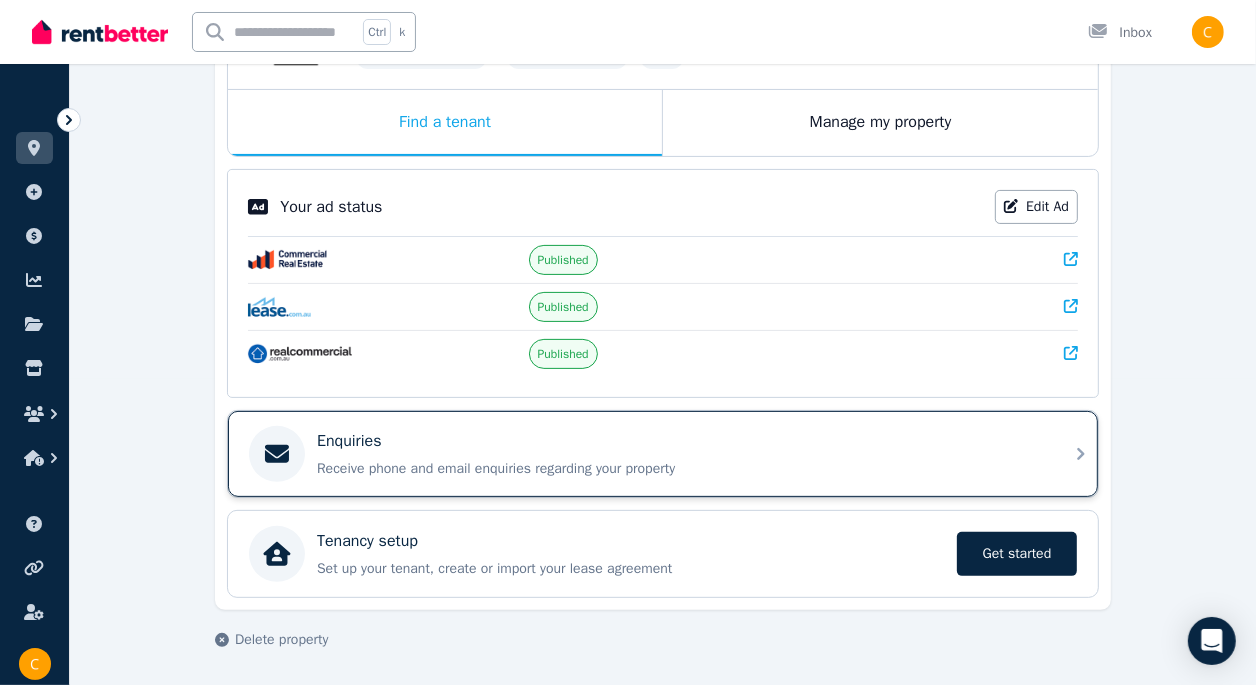 click on "Enquiries" at bounding box center [679, 441] 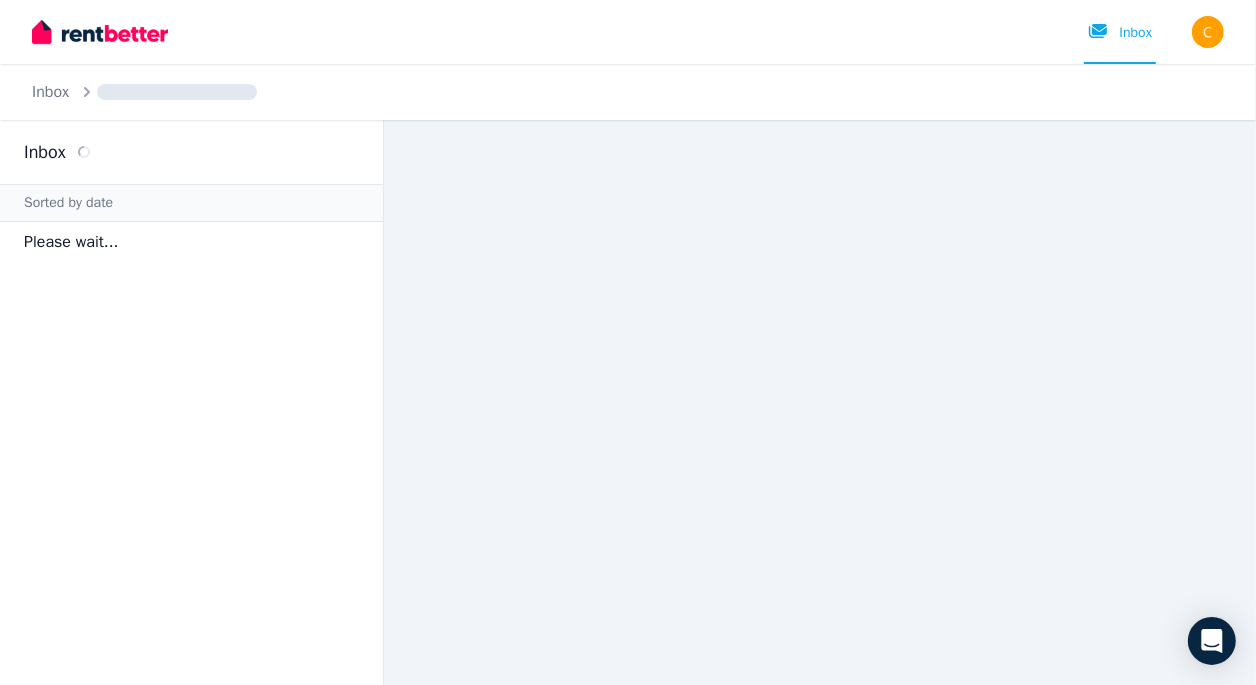 scroll, scrollTop: 0, scrollLeft: 0, axis: both 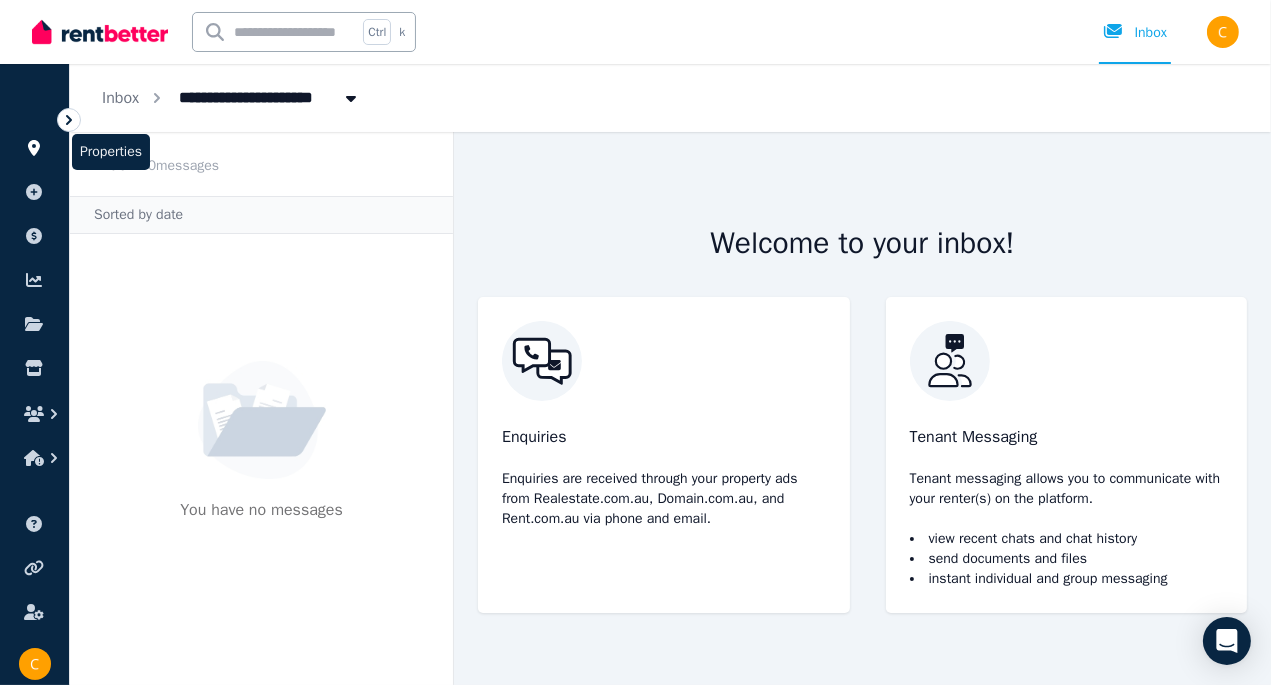 click 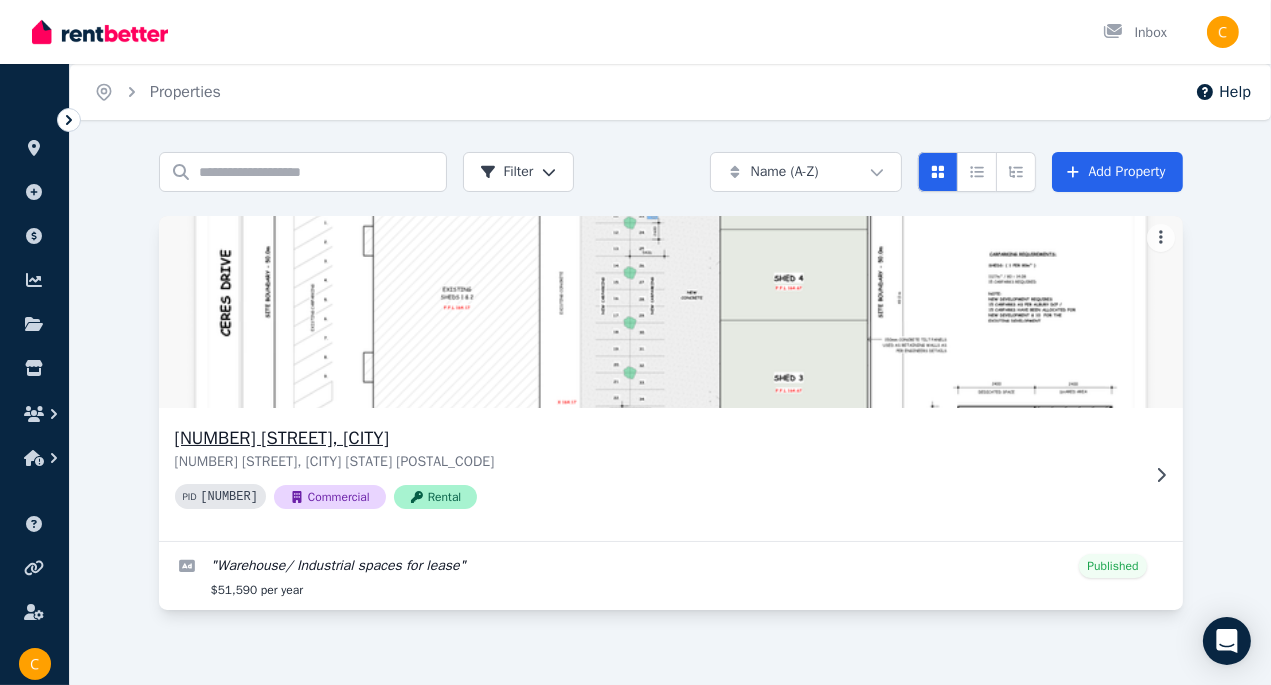 click on "PID   [NUMBER] Commercial Rental" at bounding box center [657, 496] 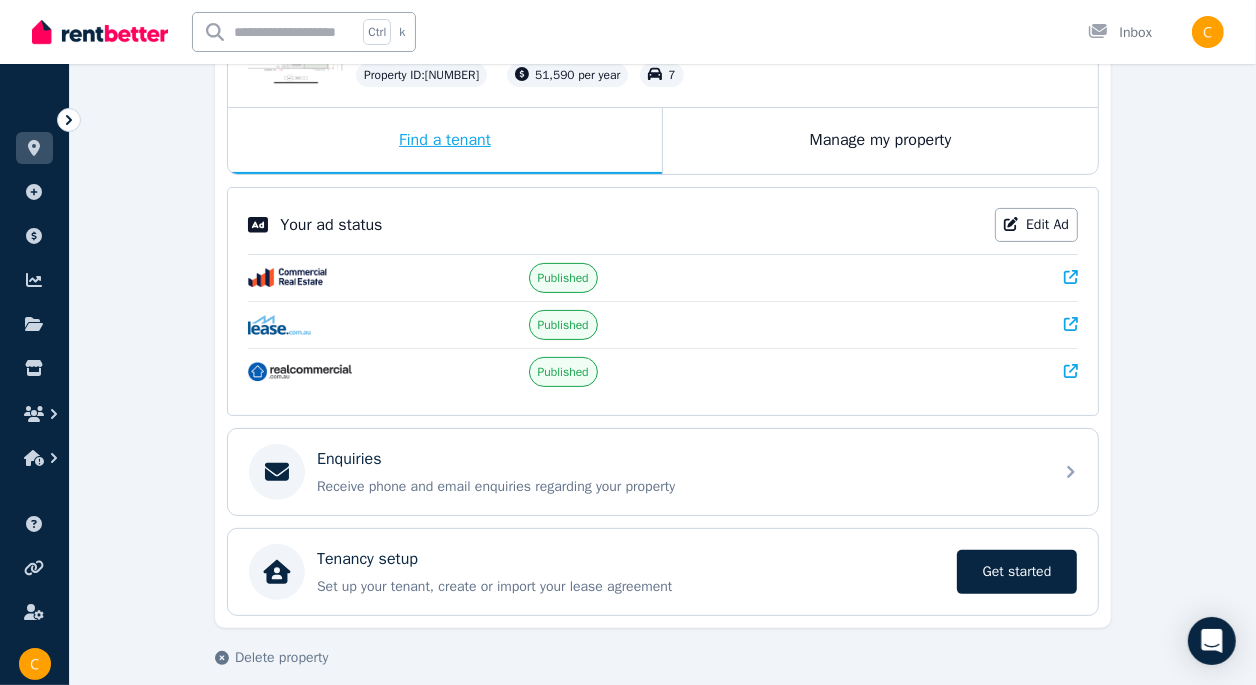 scroll, scrollTop: 300, scrollLeft: 0, axis: vertical 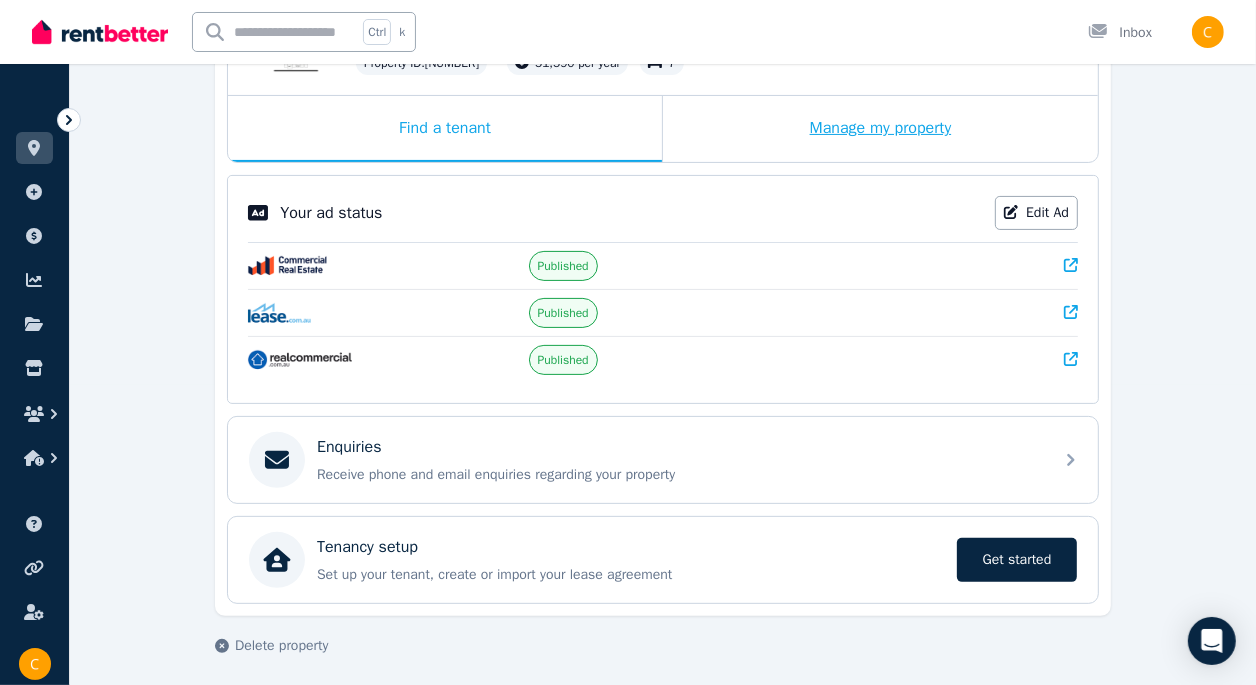 click on "Manage my property" at bounding box center [880, 129] 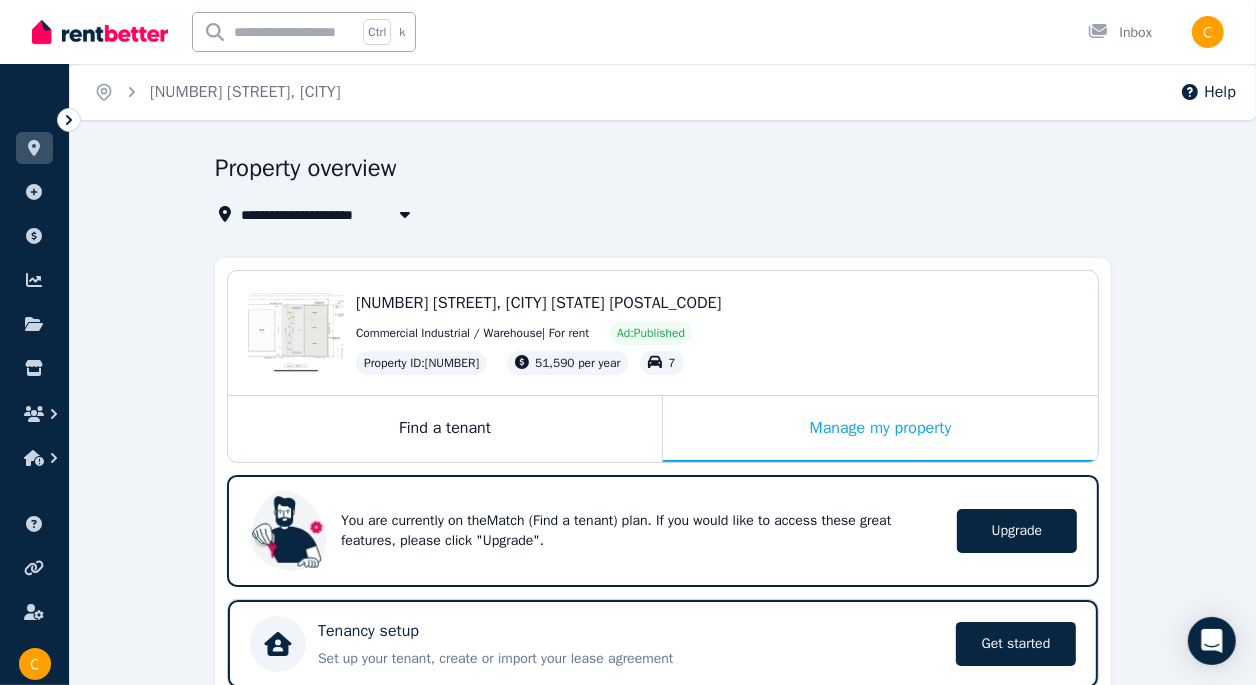 scroll, scrollTop: 0, scrollLeft: 0, axis: both 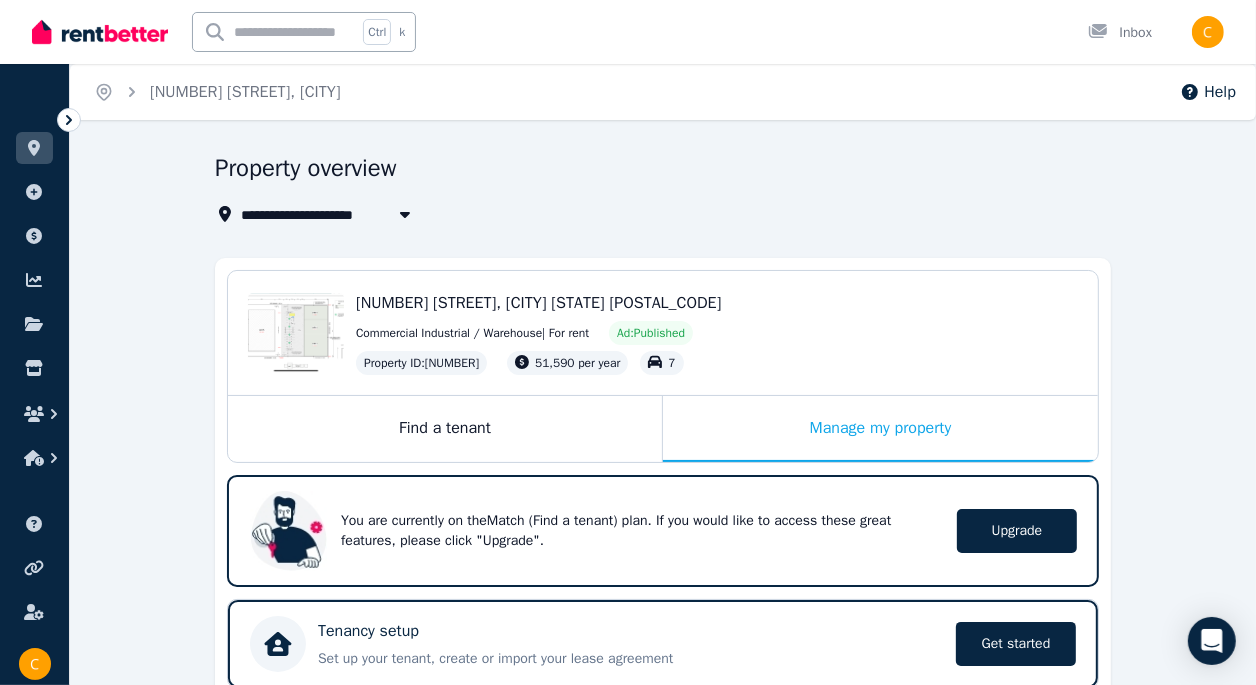click on "Commercial   Industrial / Warehouse  | For rent" at bounding box center (472, 333) 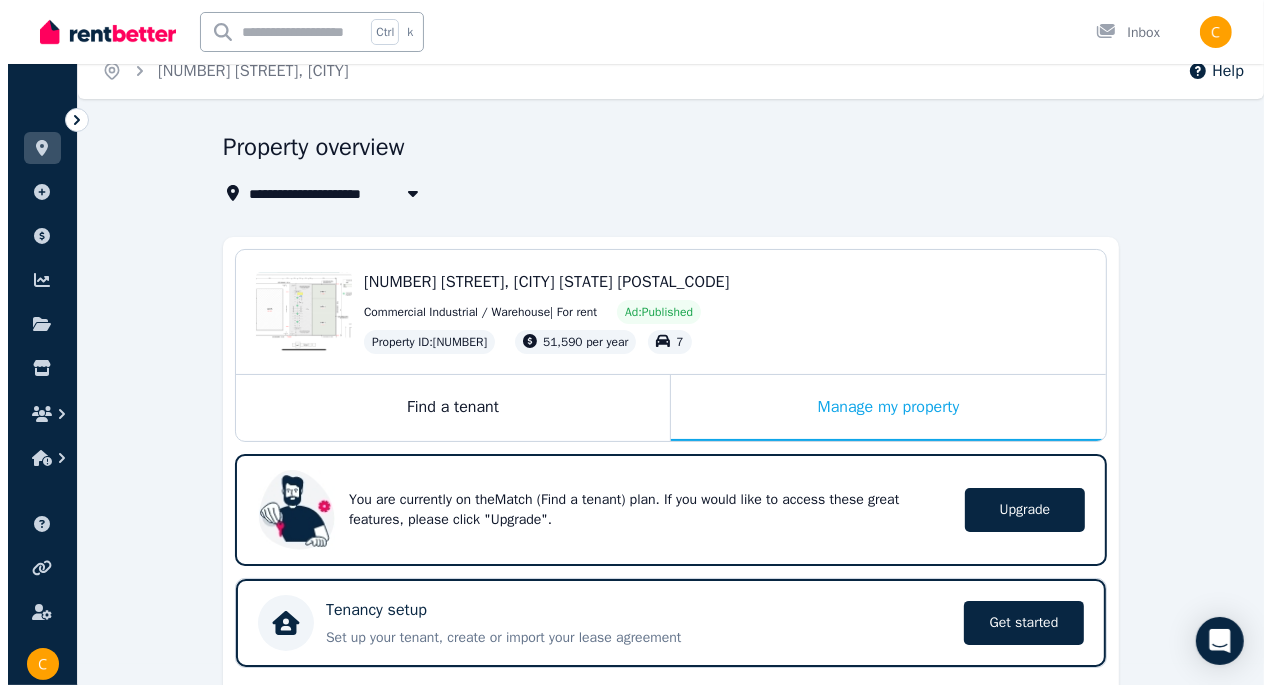 scroll, scrollTop: 0, scrollLeft: 0, axis: both 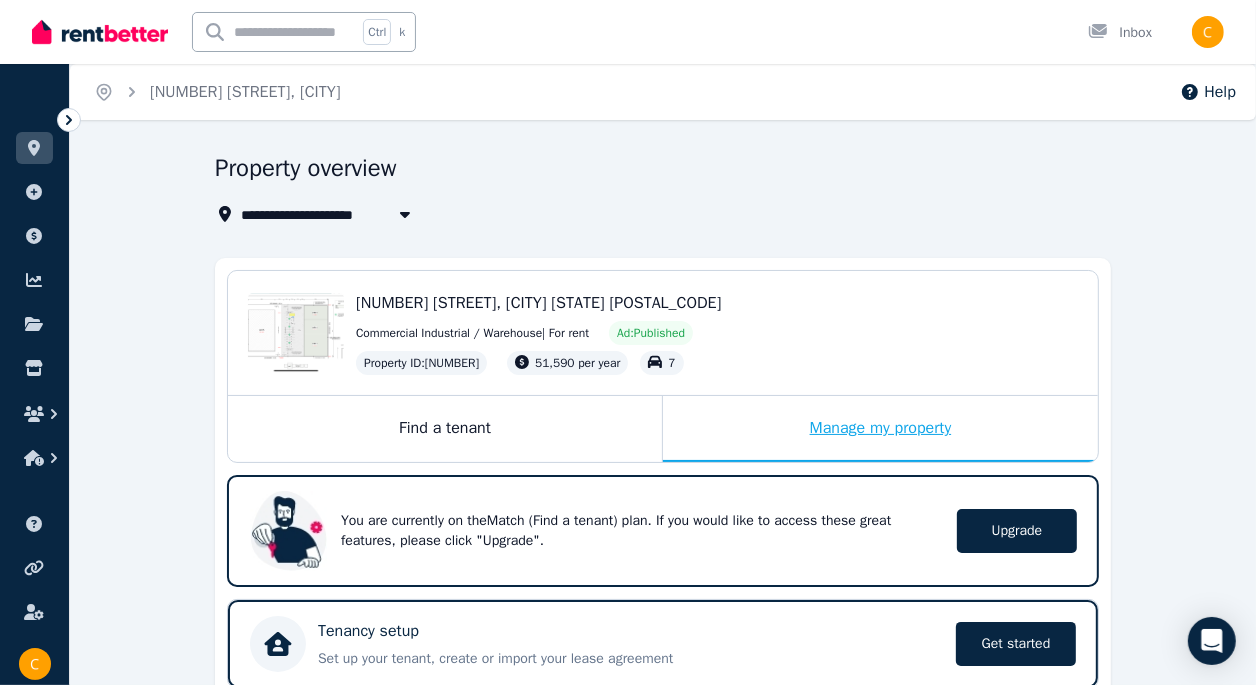 click on "Manage my property" at bounding box center (880, 429) 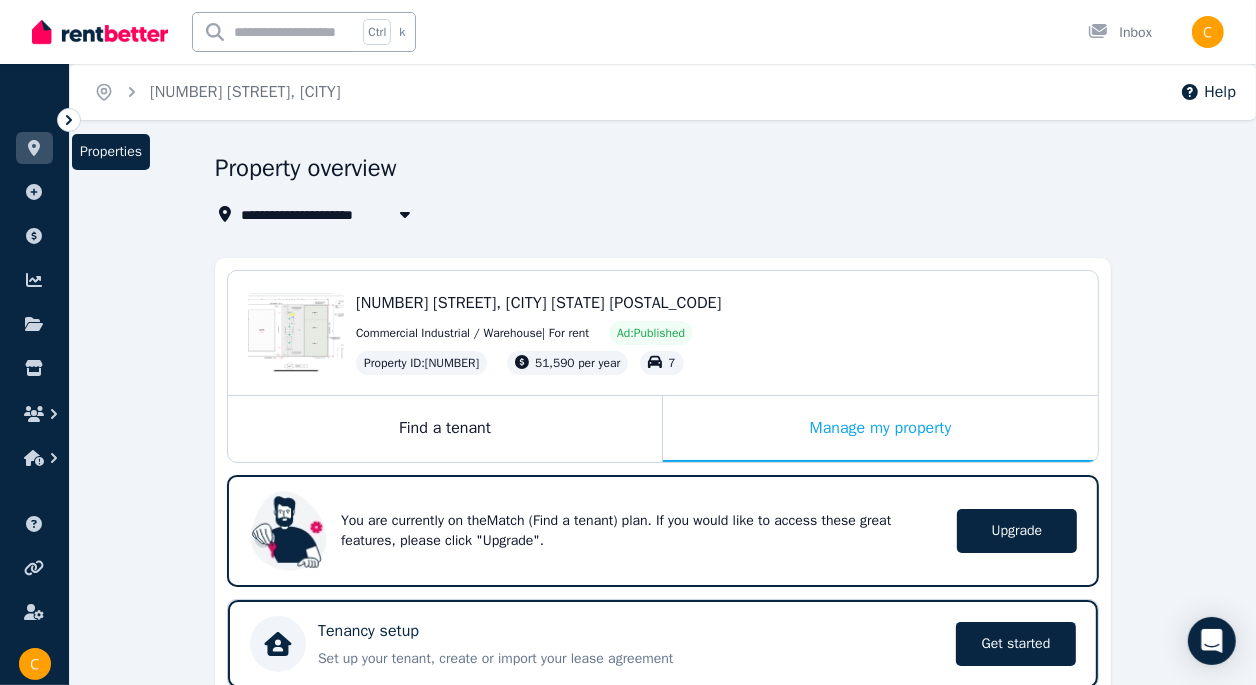 click 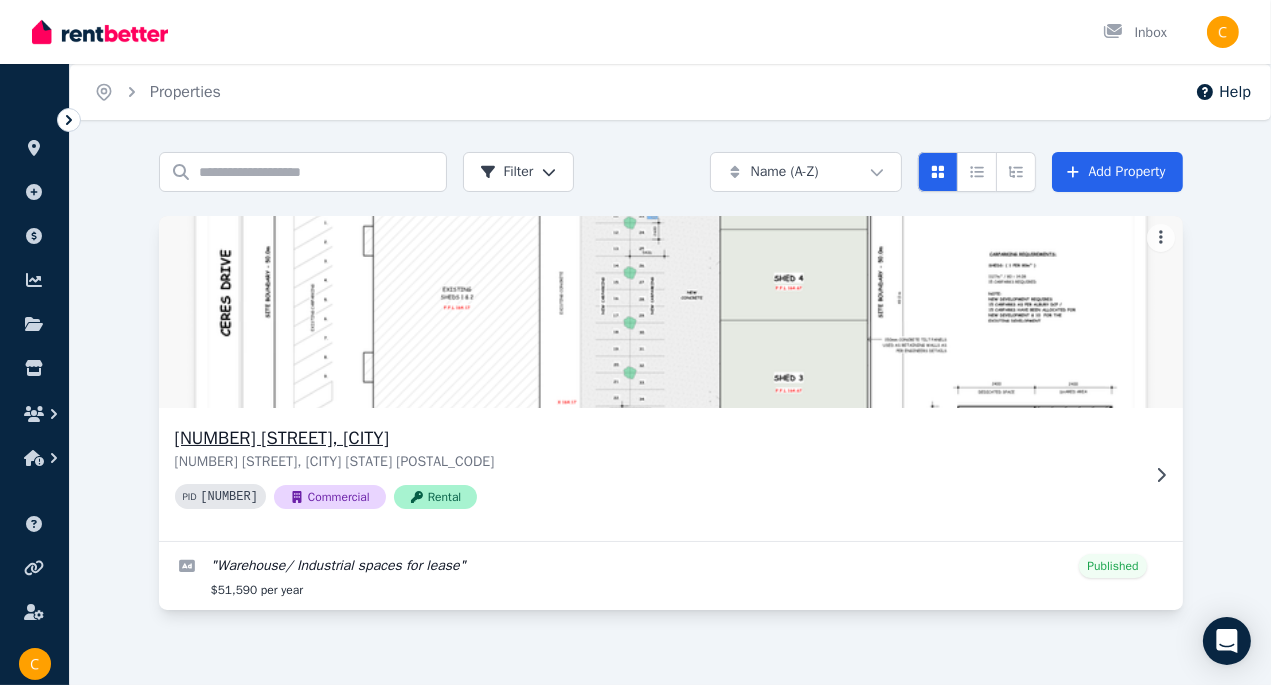 click 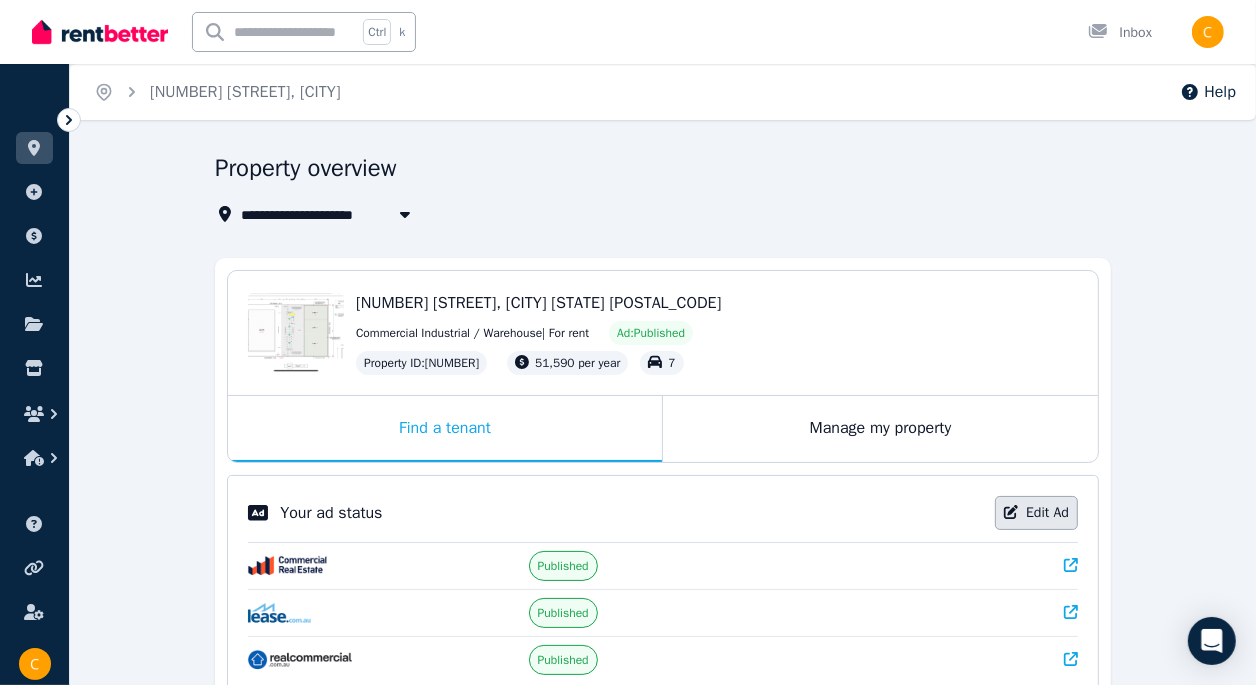 click on "Edit Ad" at bounding box center [1036, 513] 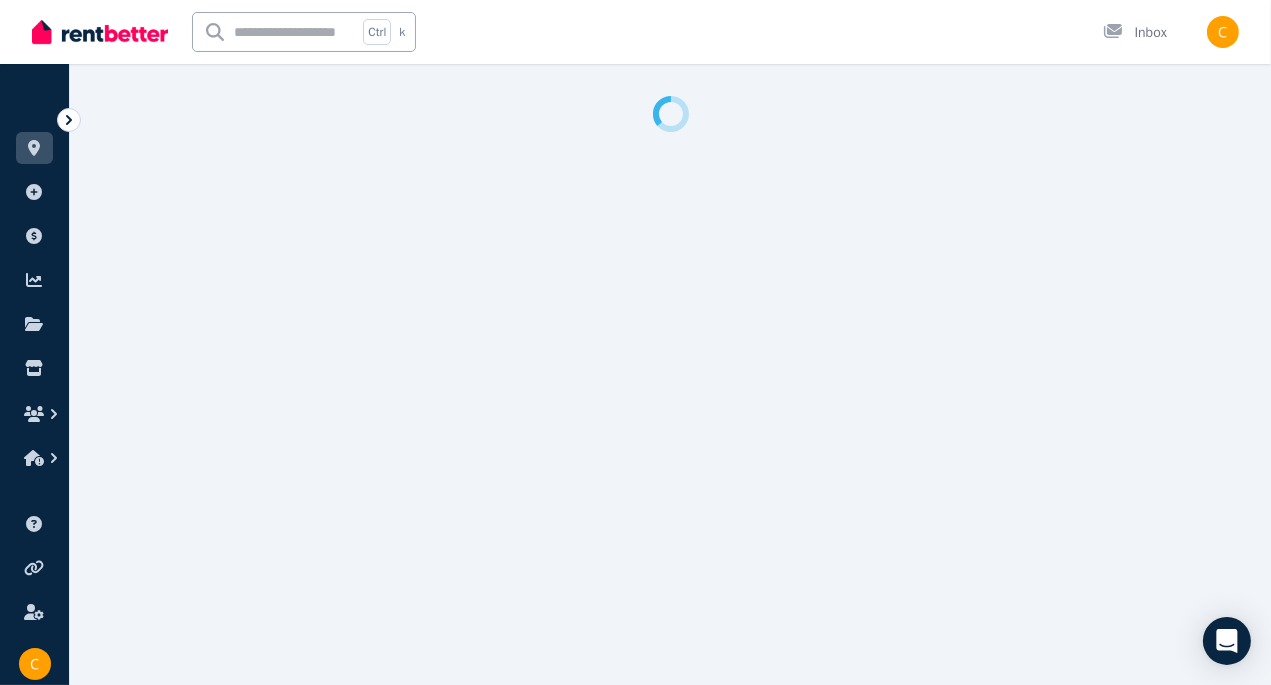 select on "**********" 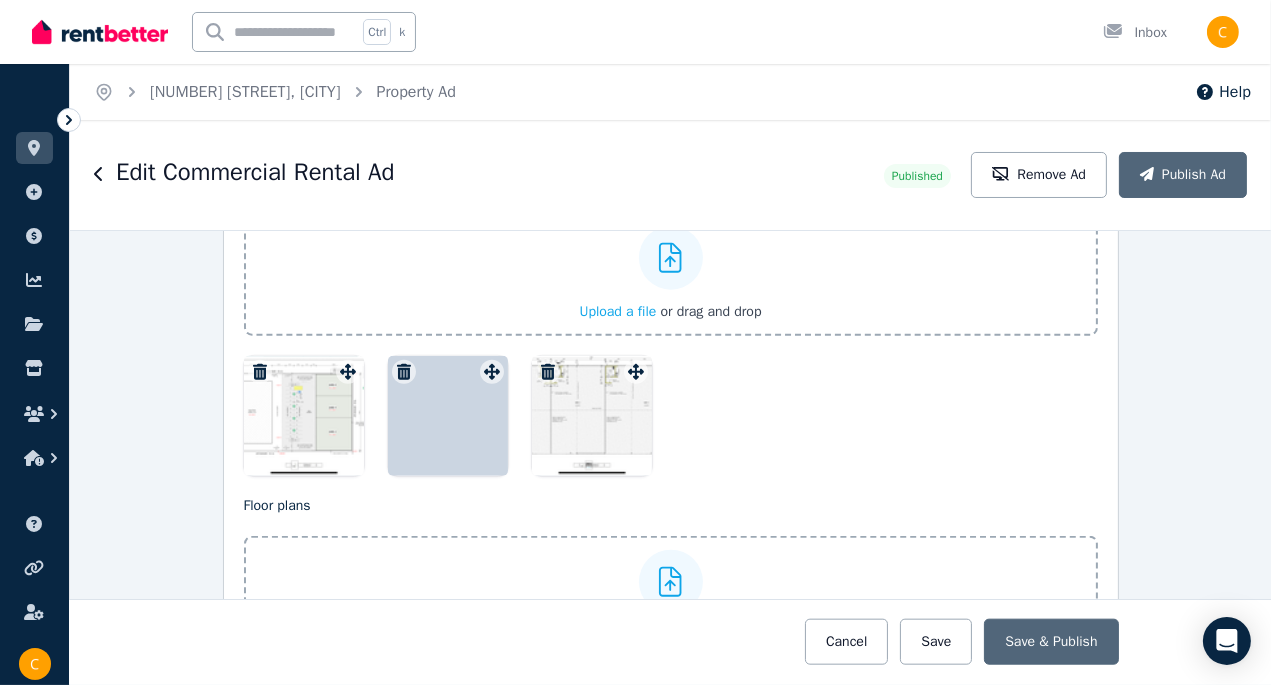 scroll, scrollTop: 2576, scrollLeft: 0, axis: vertical 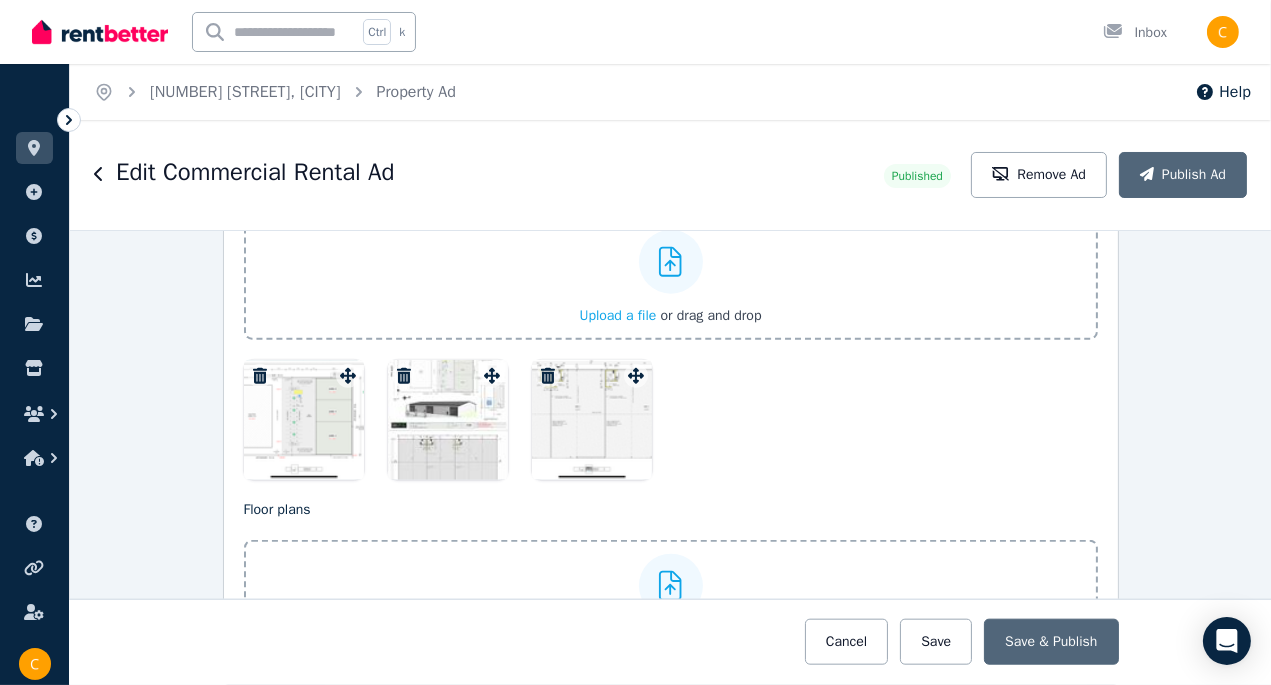 click on "Upload a file" at bounding box center [617, 315] 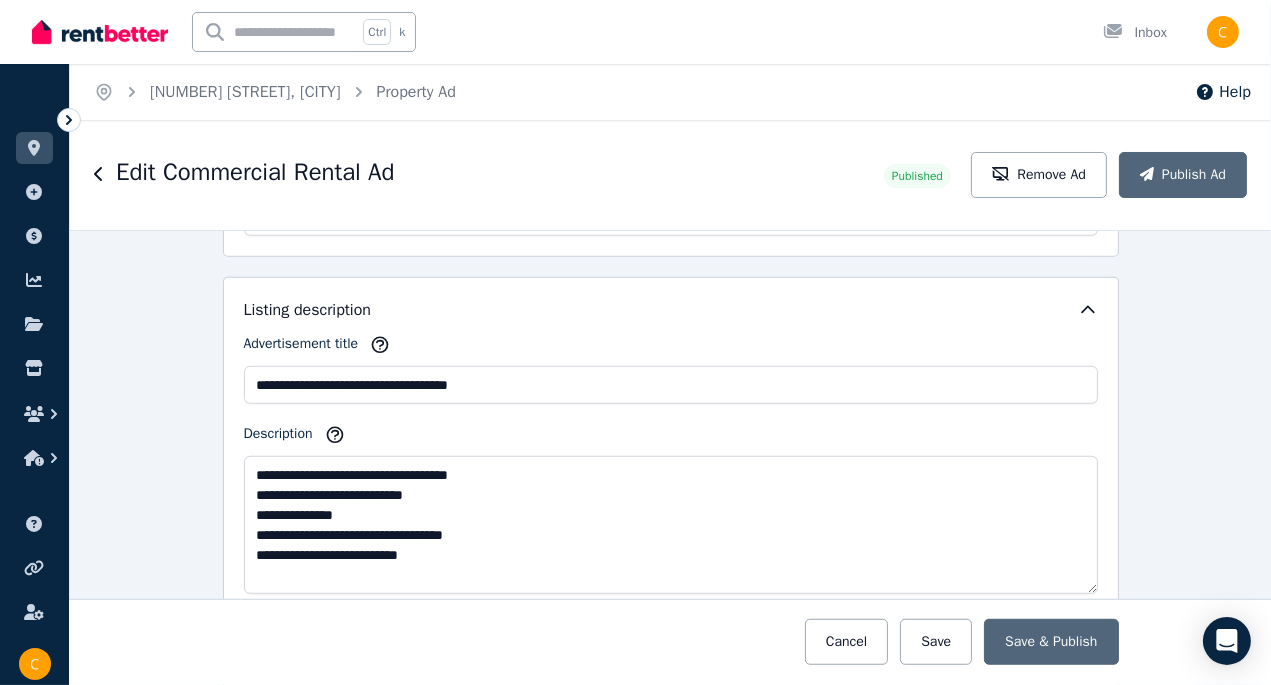 scroll, scrollTop: 1736, scrollLeft: 0, axis: vertical 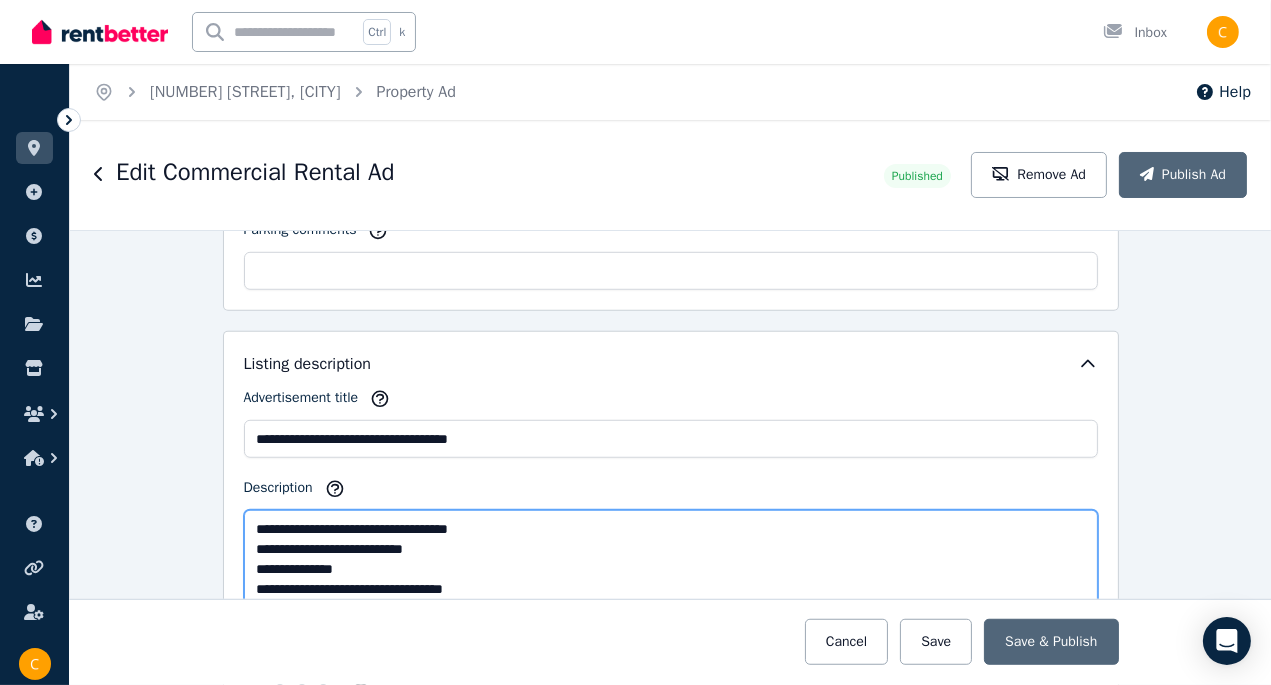 click on "**********" at bounding box center (671, 579) 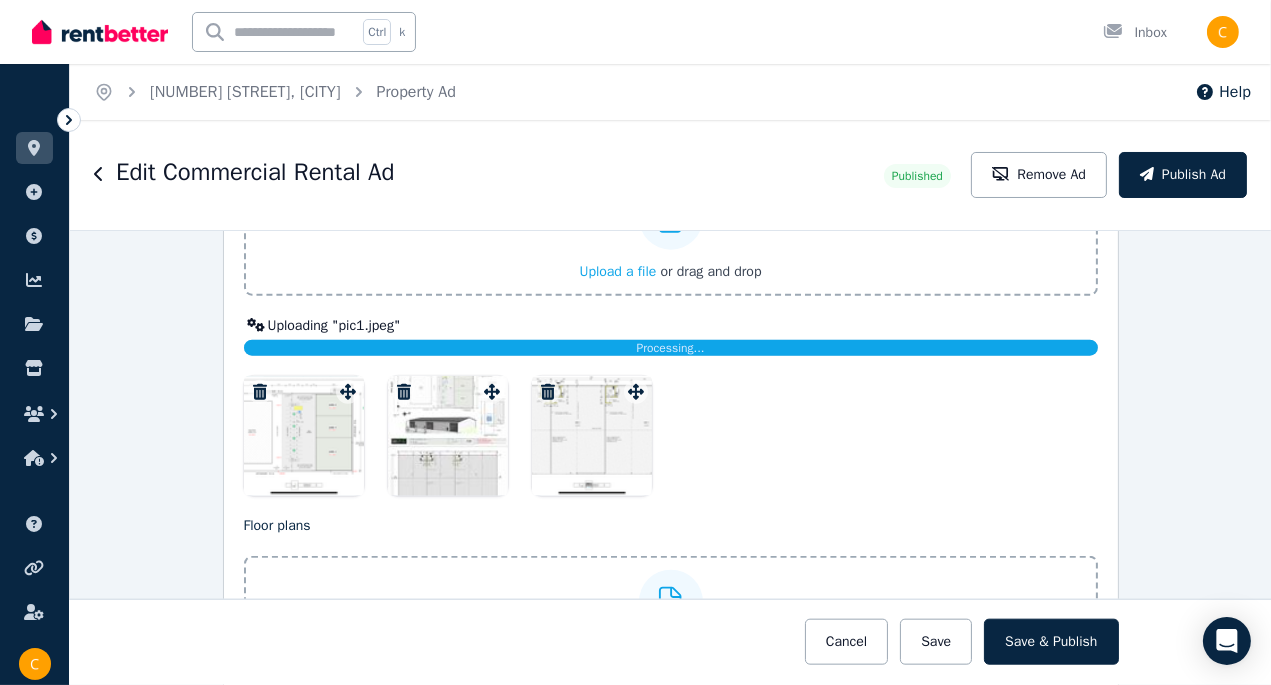 scroll, scrollTop: 2536, scrollLeft: 0, axis: vertical 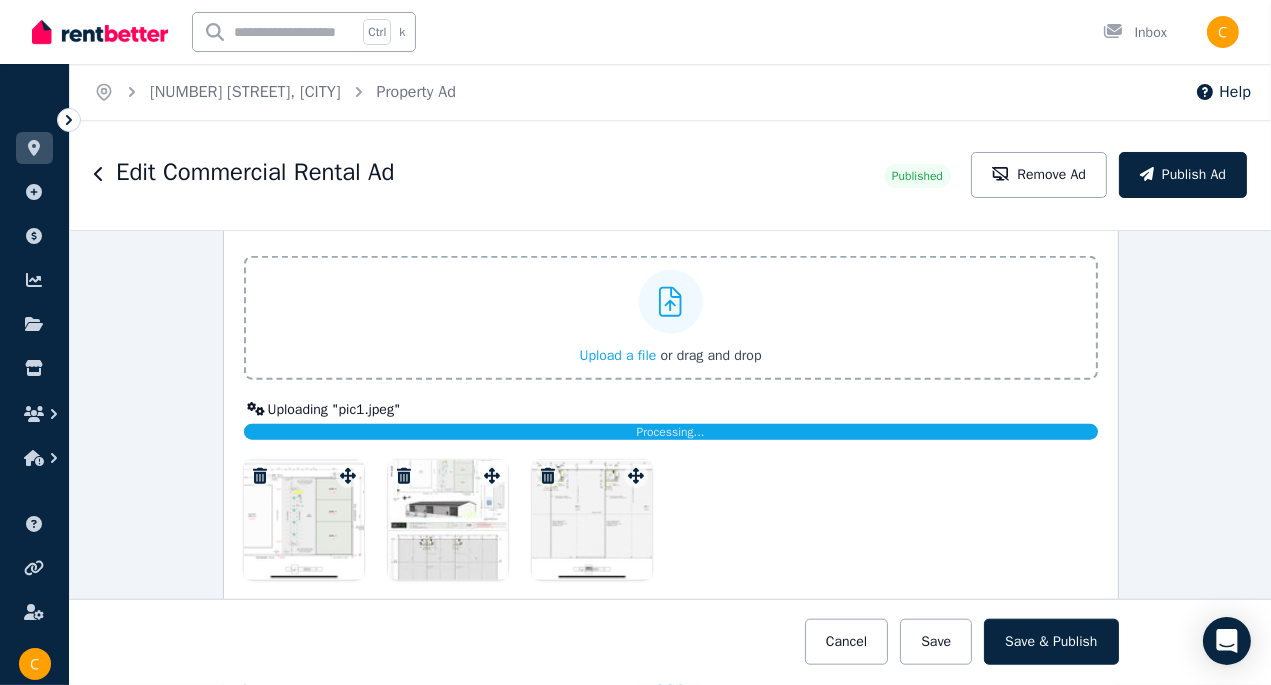 type on "**********" 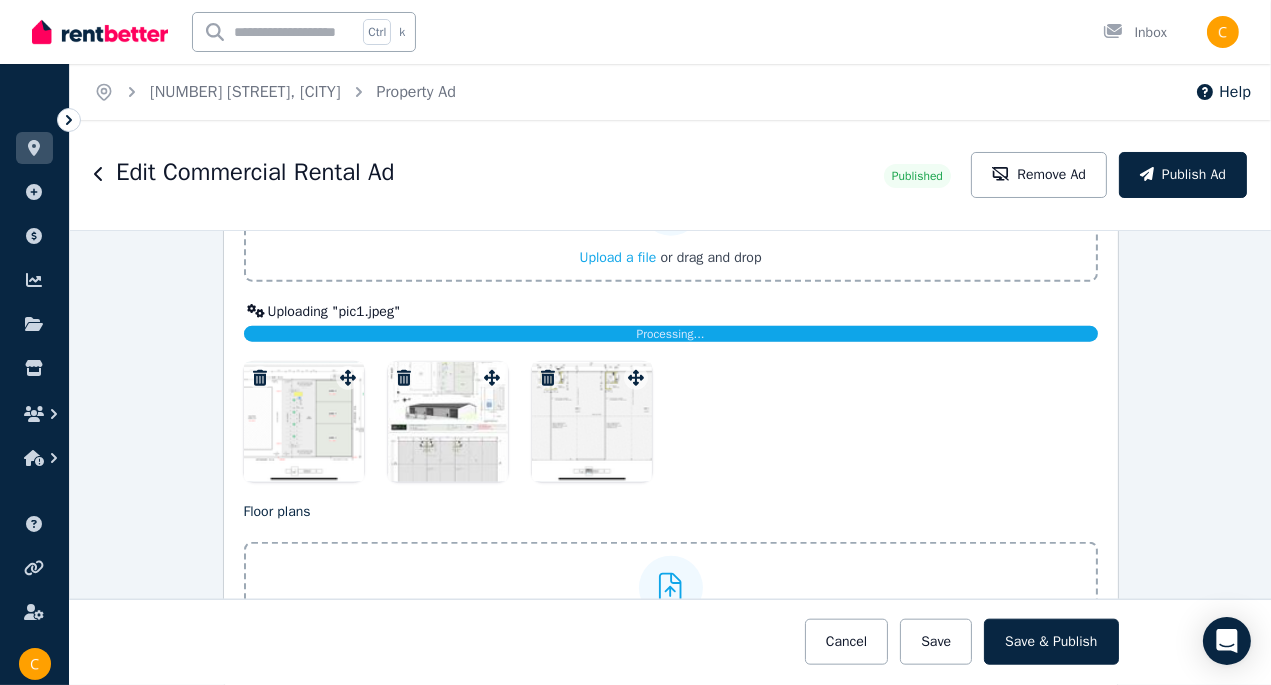 scroll, scrollTop: 2636, scrollLeft: 0, axis: vertical 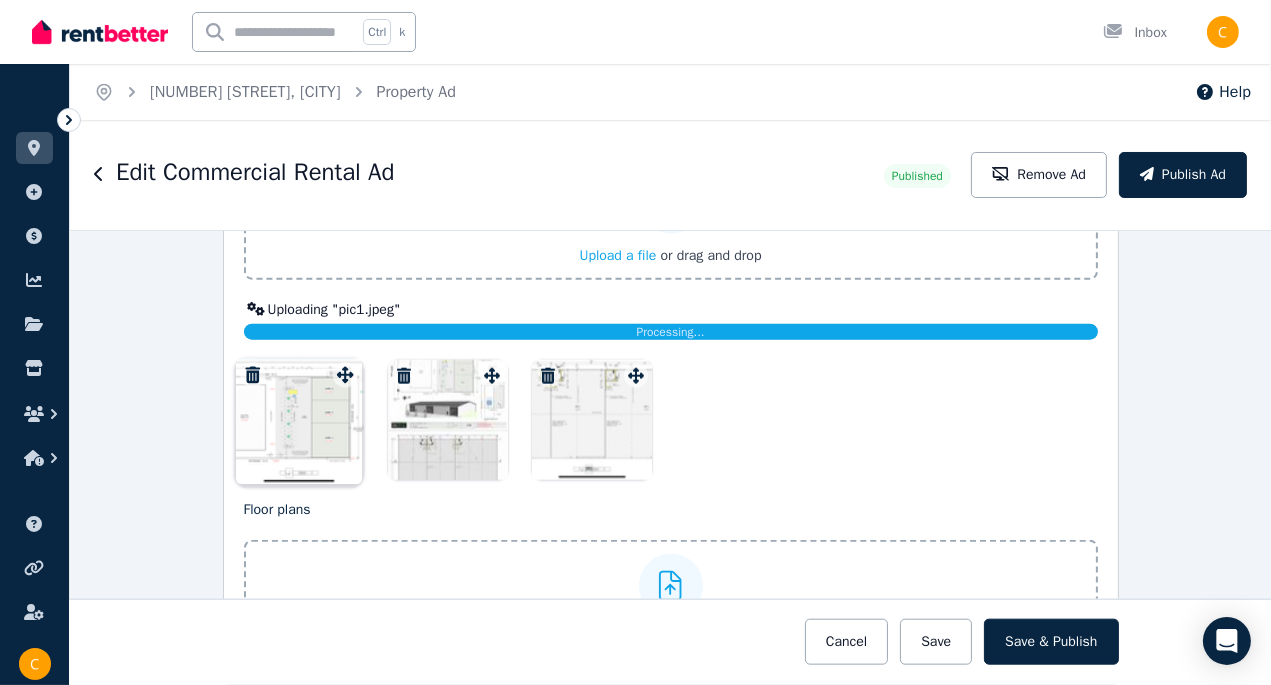 click on "Photos Upload a file   or drag and drop Uploading   " pic1.jpeg " Processing...
To pick up a draggable item, press the space bar.
While dragging, use the arrow keys to move the item.
Press space again to drop the item in its new position, or press escape to cancel.
Draggable item [UUID] was moved over droppable area [UUID]." at bounding box center (671, 298) 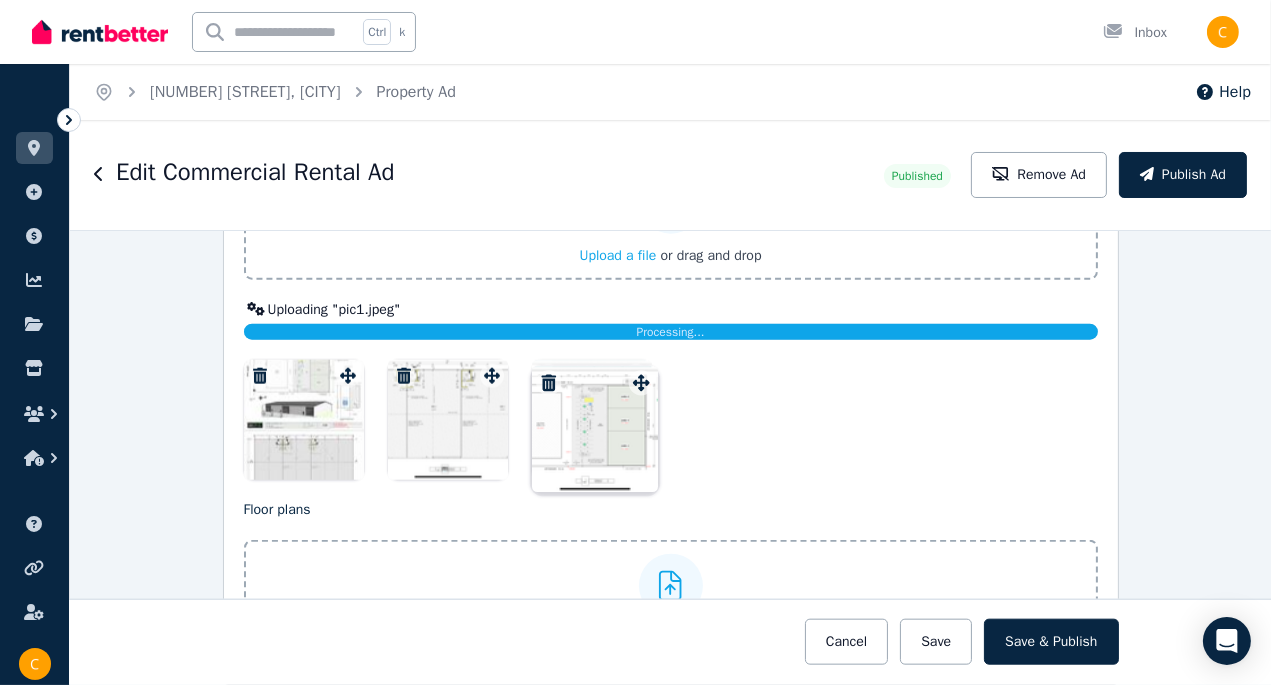 drag, startPoint x: 342, startPoint y: 375, endPoint x: 641, endPoint y: 366, distance: 299.1354 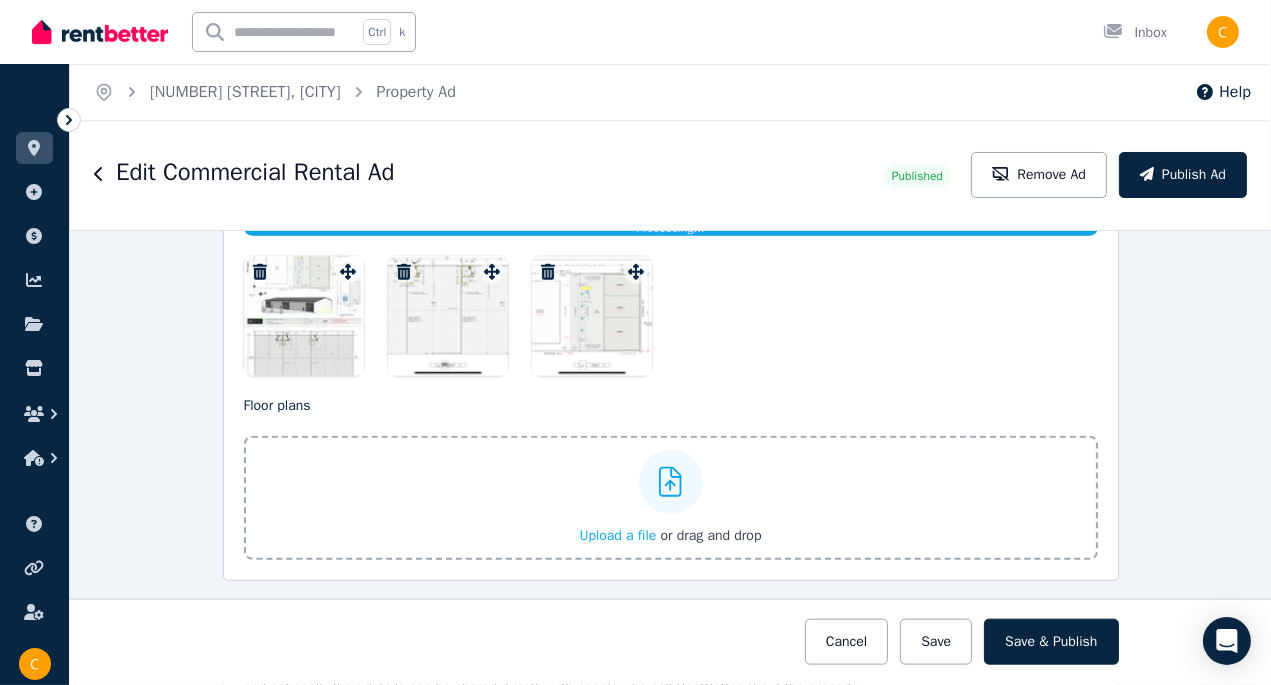 scroll, scrollTop: 2736, scrollLeft: 0, axis: vertical 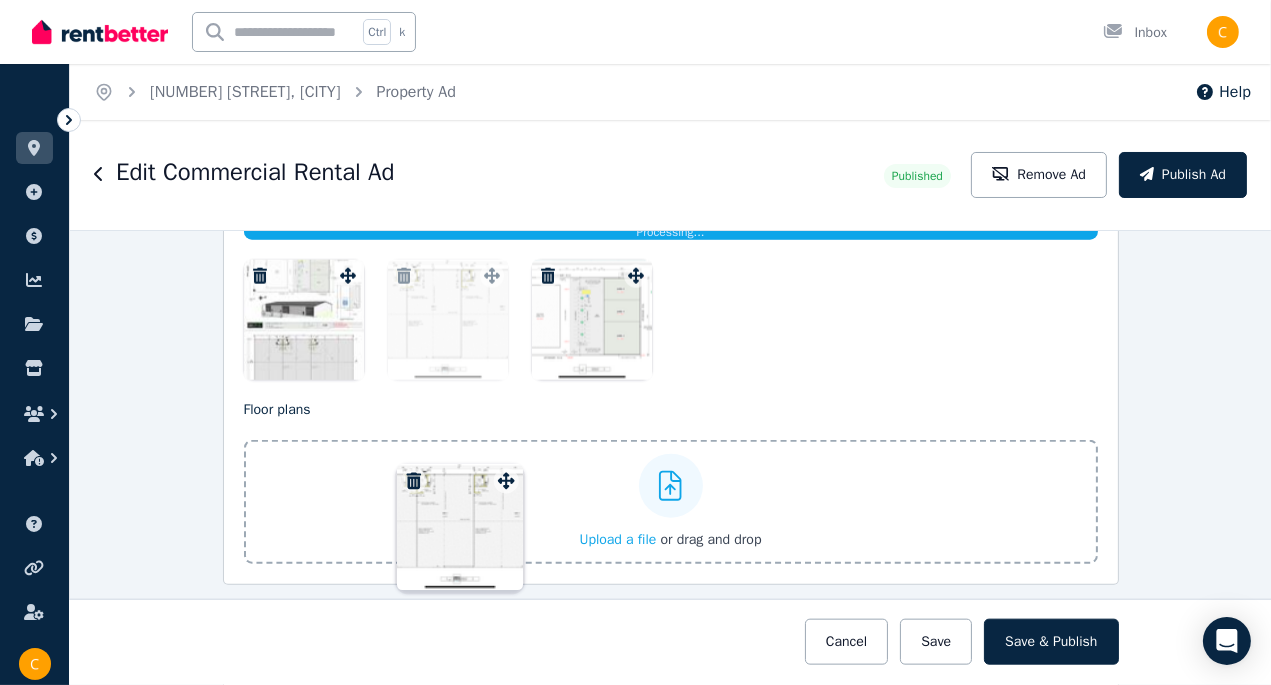 drag, startPoint x: 482, startPoint y: 278, endPoint x: 502, endPoint y: 467, distance: 190.05525 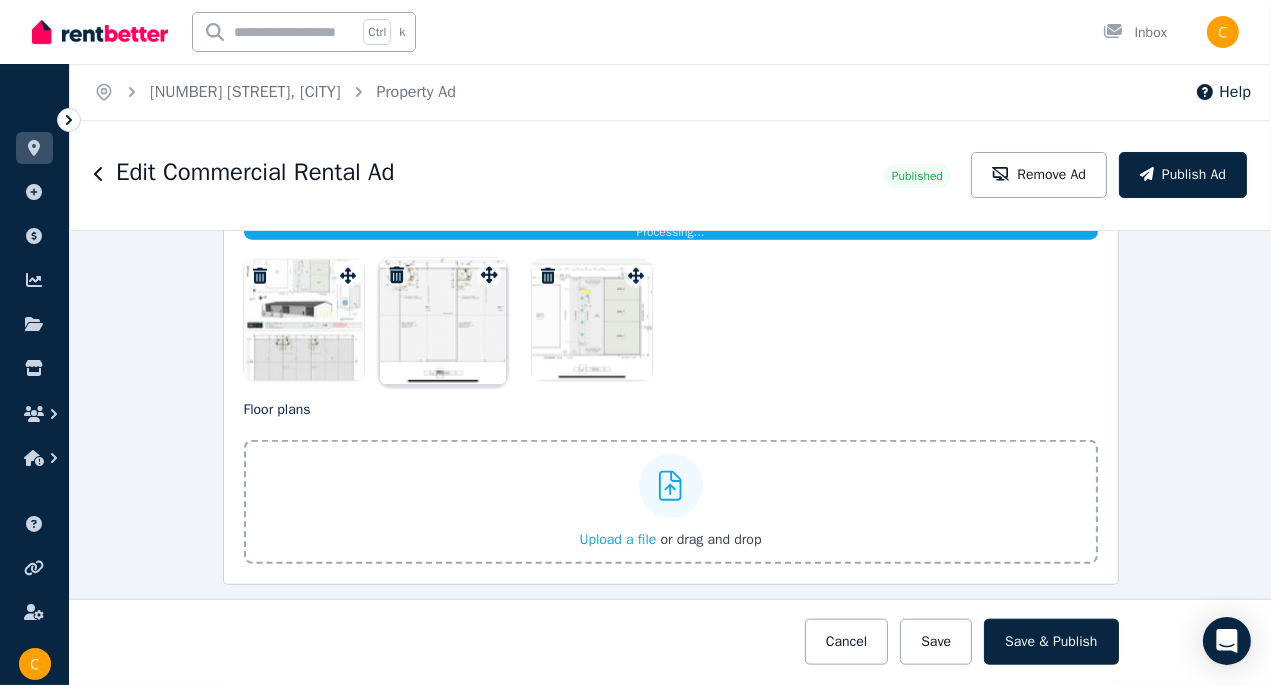 click on "Photos Upload a file   or drag and drop Uploading   " pic1.jpeg " Processing...
To pick up a draggable item, press the space bar.
While dragging, use the arrow keys to move the item.
Press space again to drop the item in its new position, or press escape to cancel.
Draggable item [UUID] was moved over droppable area [UUID]." at bounding box center [671, 198] 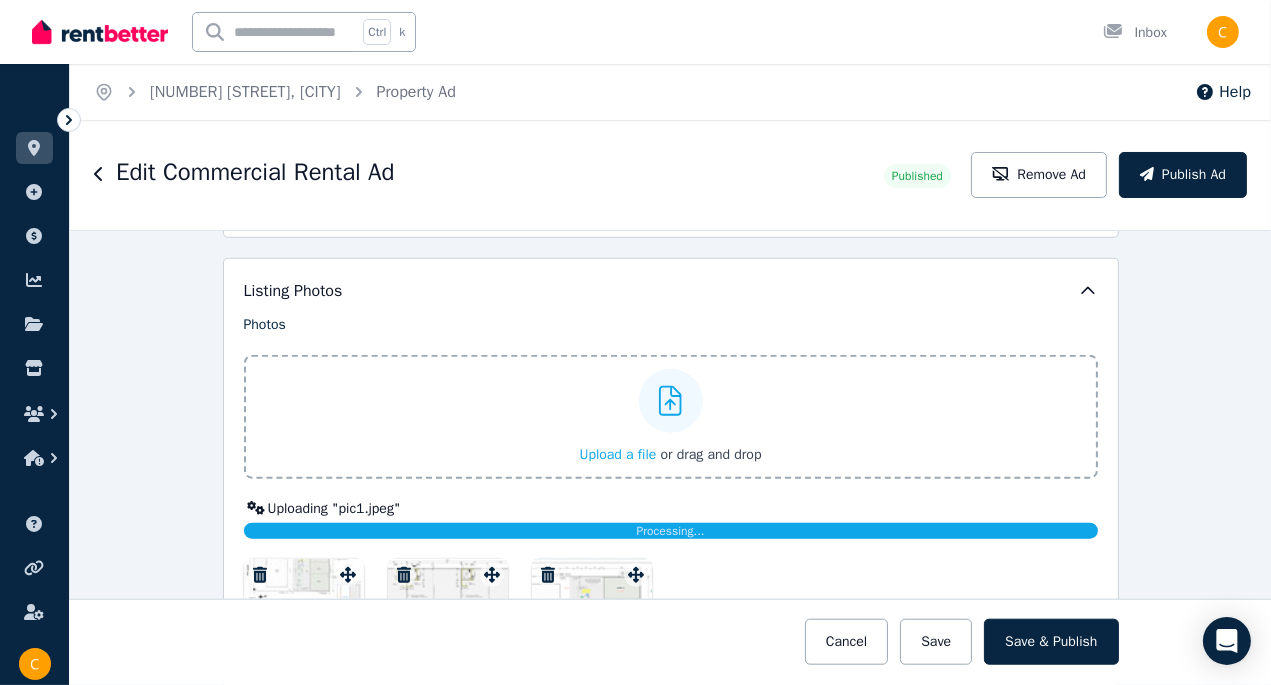 scroll, scrollTop: 2436, scrollLeft: 0, axis: vertical 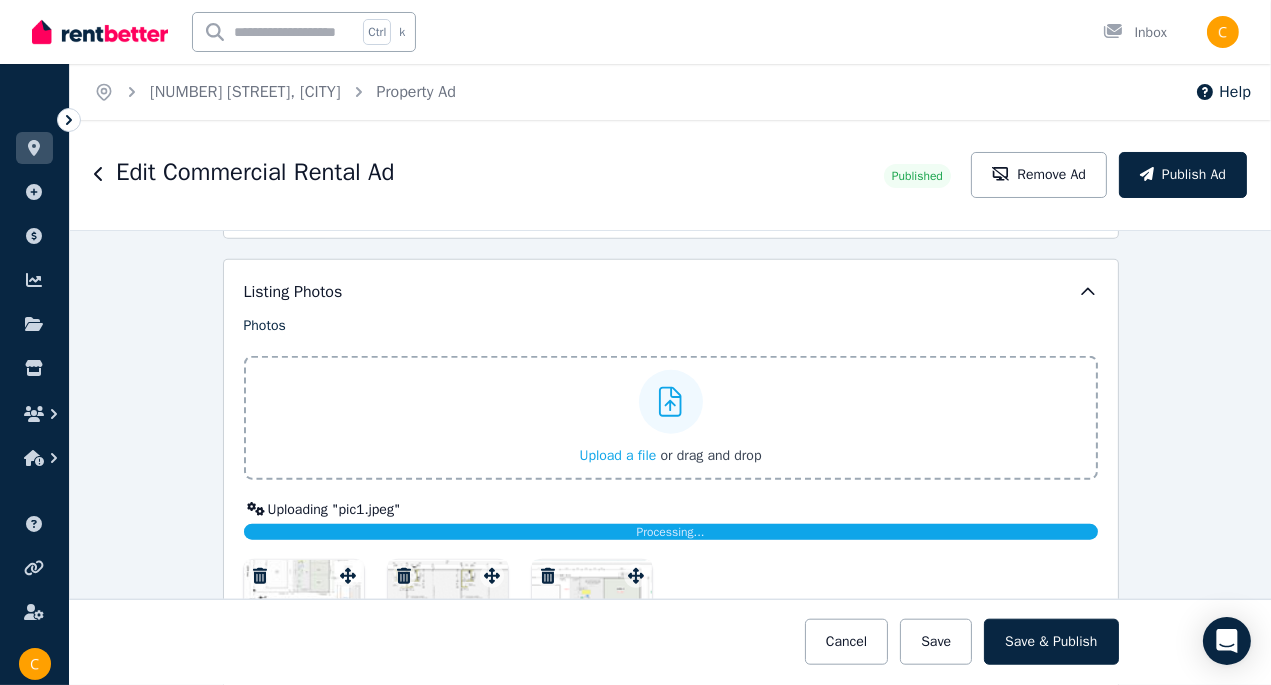 click on "Upload a file" at bounding box center (617, 455) 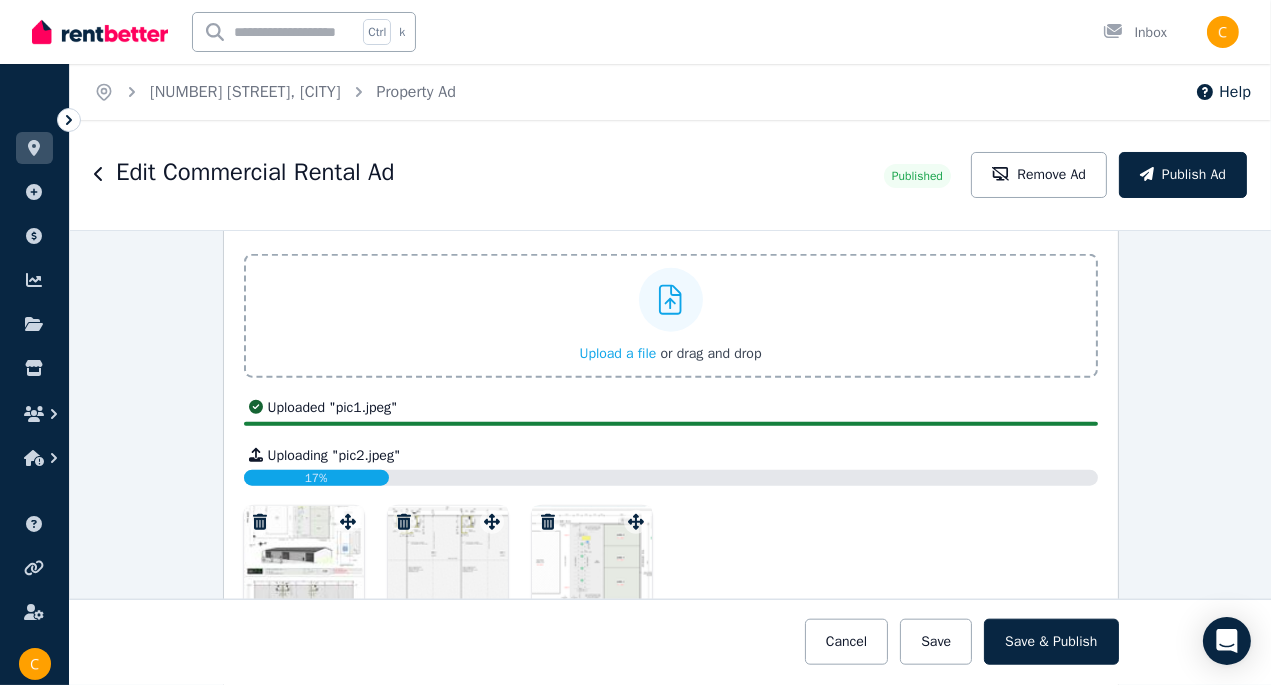scroll, scrollTop: 2536, scrollLeft: 0, axis: vertical 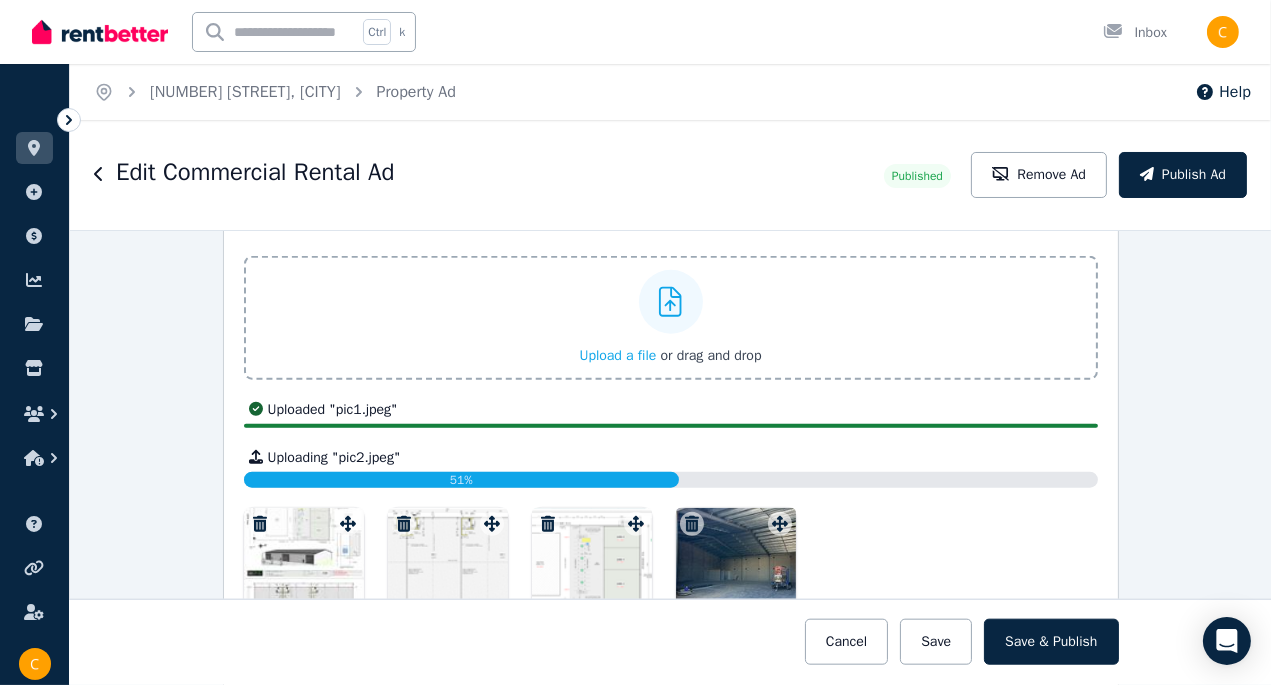 click on "Upload a file" at bounding box center [617, 355] 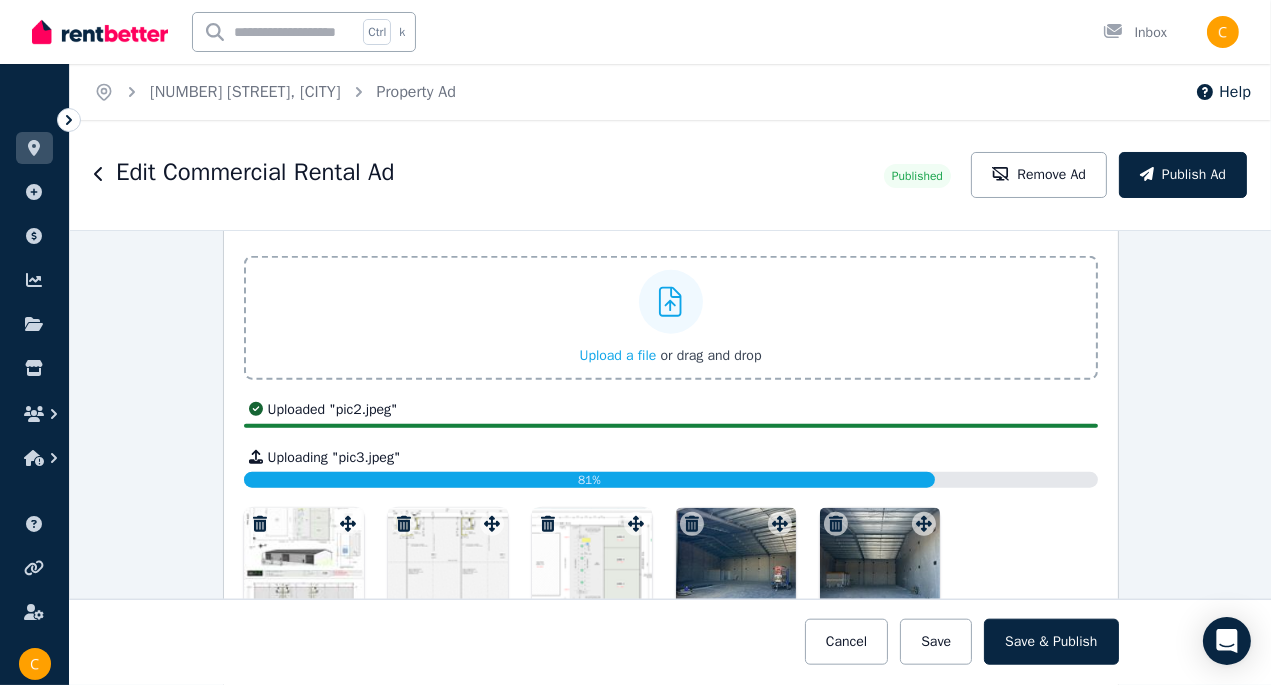 click on "Upload a file" at bounding box center (617, 355) 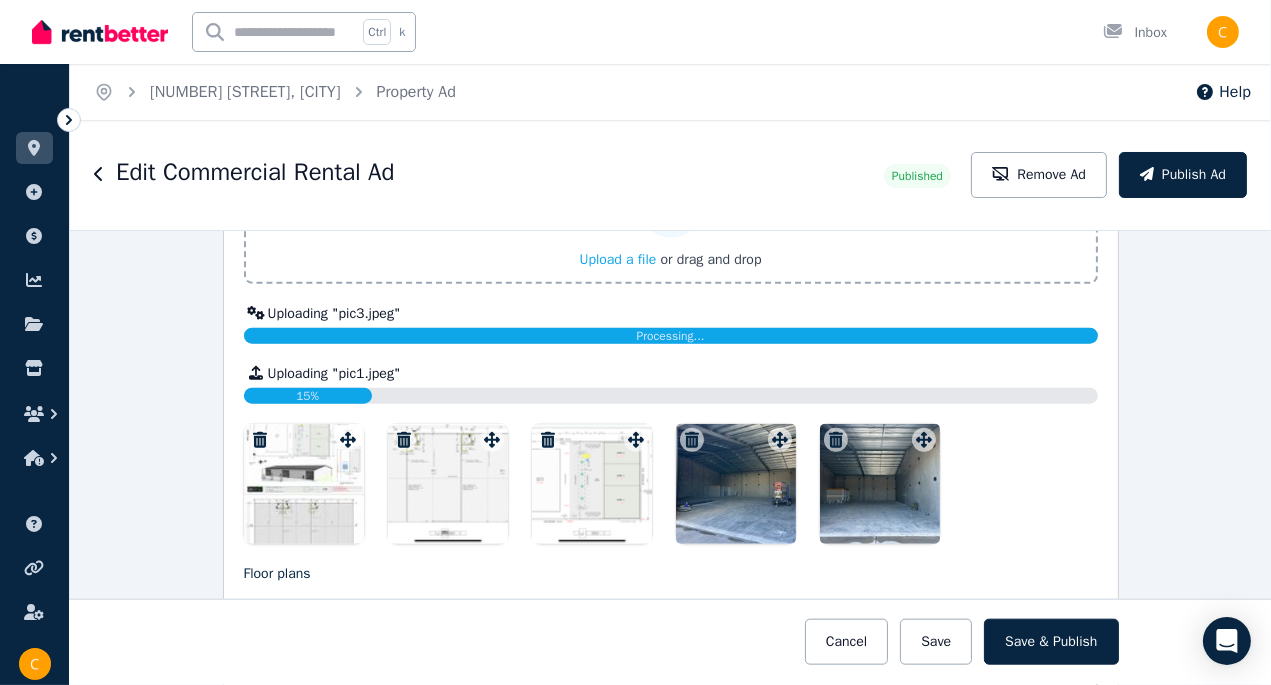 scroll, scrollTop: 2636, scrollLeft: 0, axis: vertical 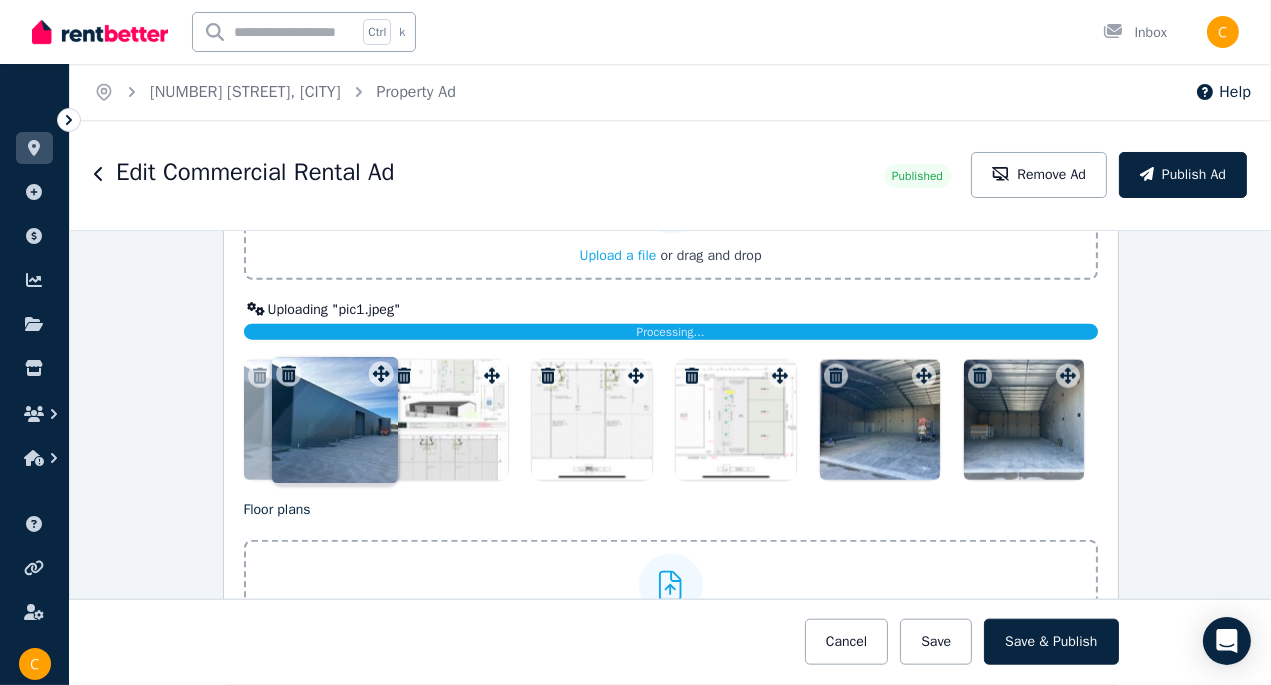 drag, startPoint x: 1059, startPoint y: 373, endPoint x: 378, endPoint y: 355, distance: 681.23785 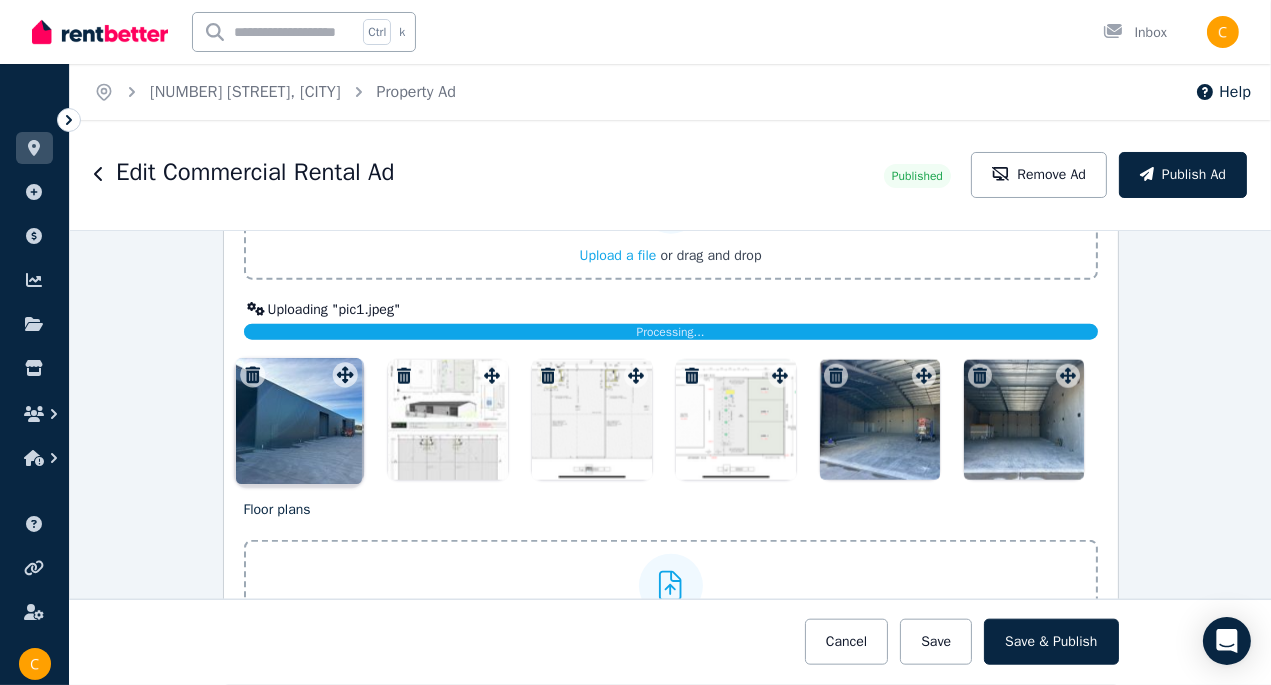 click on "Photos Upload a file   or drag and drop Uploaded   " pic1.jpeg " Uploaded   " pic2.jpeg " Uploaded   " pic3.jpeg " Uploading   " pic1.jpeg " Processing...
To pick up a draggable item, press the space bar.
While dragging, use the arrow keys to move the item.
Press space again to drop the item in its new position, or press escape to cancel.
Draggable item [UUID] was moved over droppable area [UUID]." at bounding box center [671, 298] 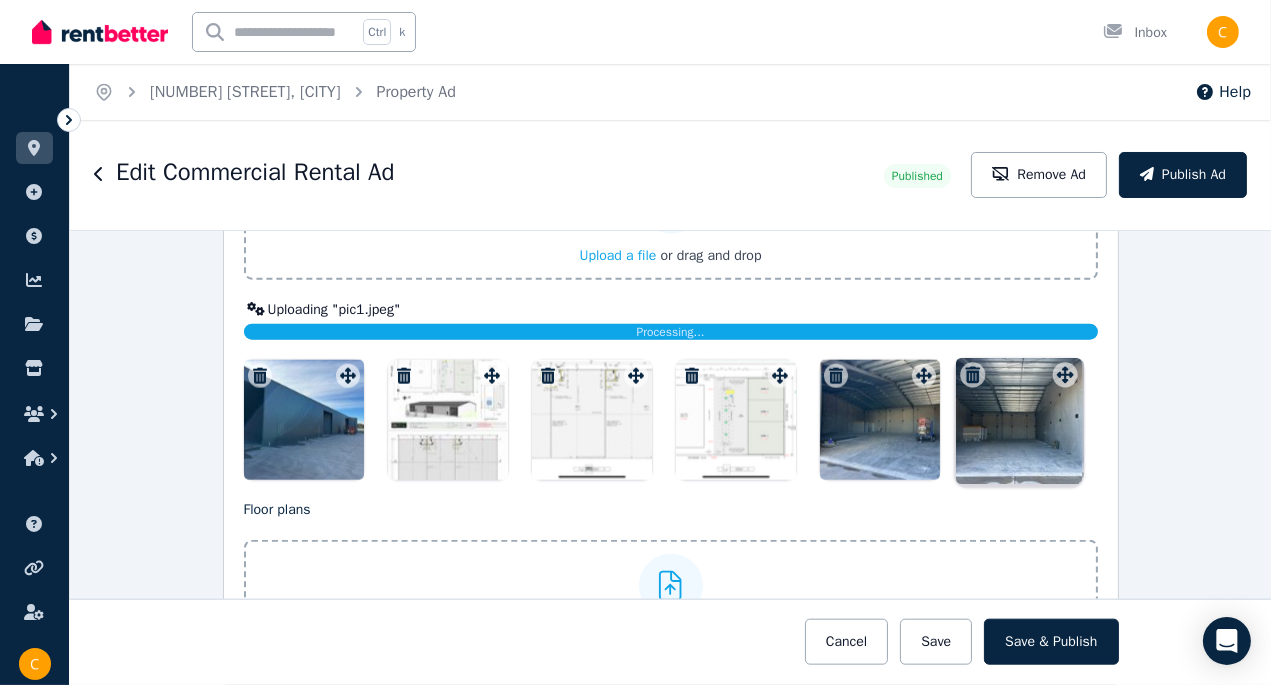 click on "Photos Upload a file   or drag and drop Uploaded   " pic1.jpeg " Uploaded   " pic2.jpeg " Uploaded   " pic3.jpeg " Uploading   " pic1.jpeg " Processing...
To pick up a draggable item, press the space bar.
While dragging, use the arrow keys to move the item.
Press space again to drop the item in its new position, or press escape to cancel.
Draggable item [UUID] was moved over droppable area [UUID]." at bounding box center (671, 298) 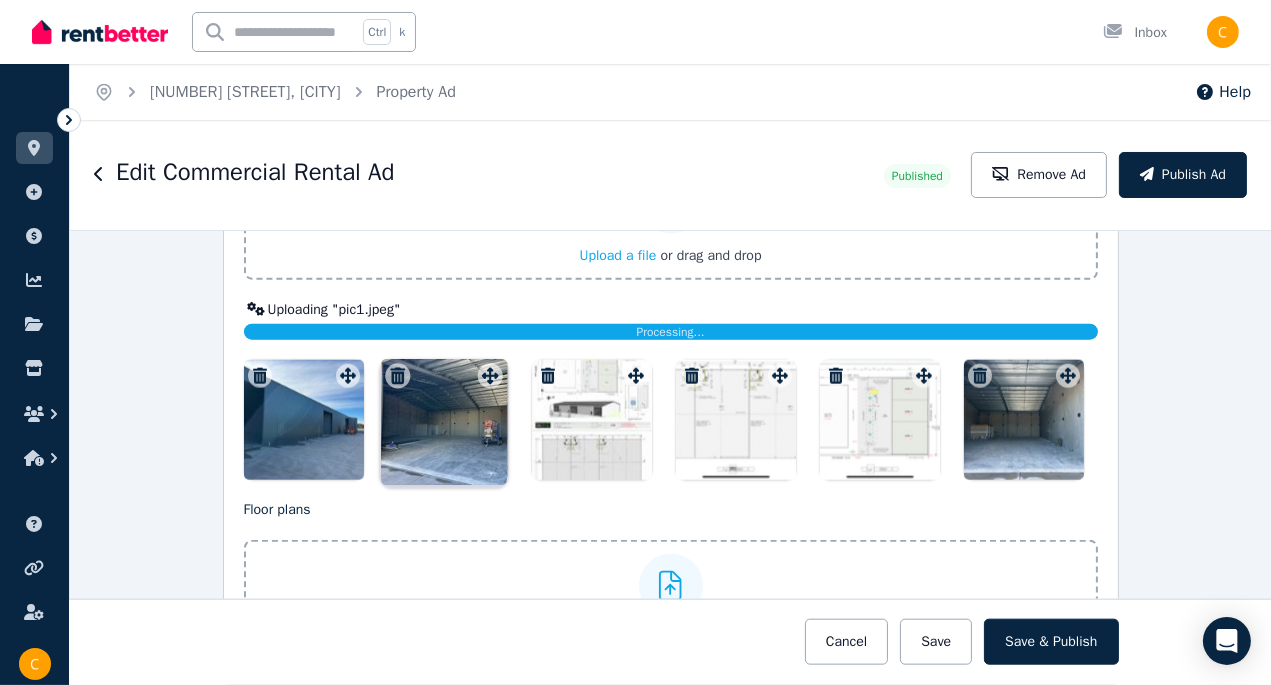 drag, startPoint x: 916, startPoint y: 375, endPoint x: 488, endPoint y: 359, distance: 428.29895 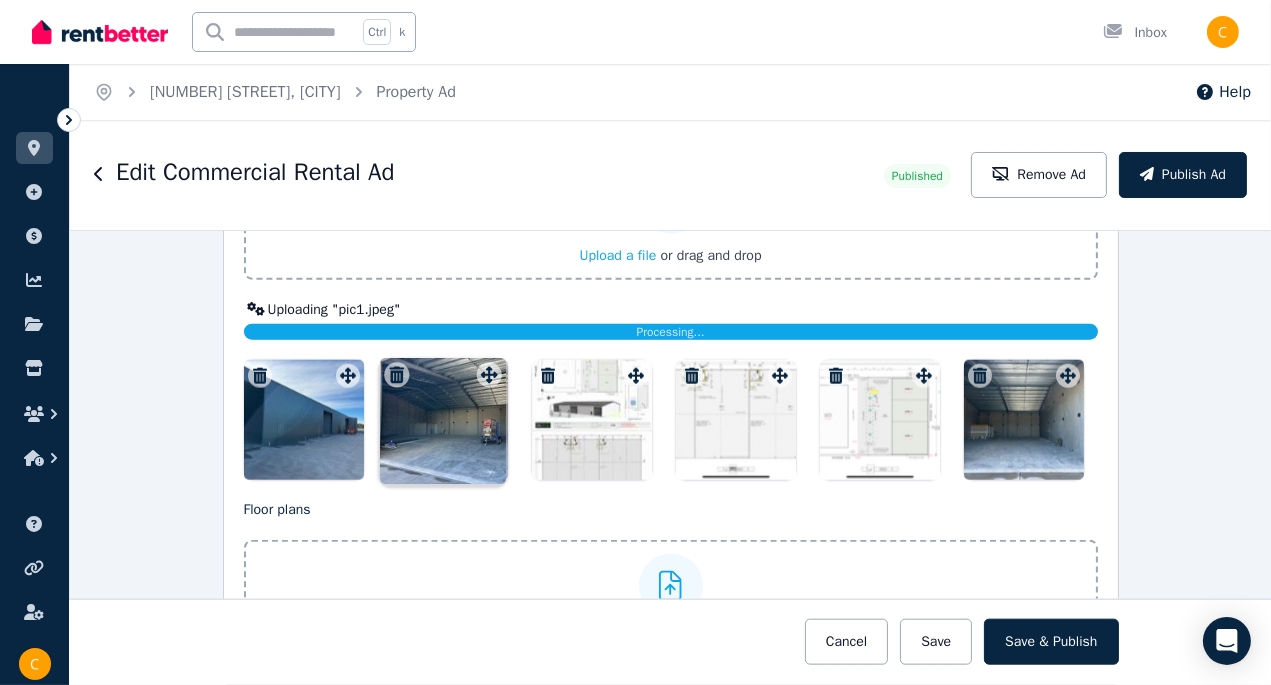 click on "Photos Upload a file   or drag and drop Uploaded   " pic1.jpeg " Uploaded   " pic2.jpeg " Uploaded   " pic3.jpeg " Uploading   " pic1.jpeg " Processing...
To pick up a draggable item, press the space bar.
While dragging, use the arrow keys to move the item.
Press space again to drop the item in its new position, or press escape to cancel.
Draggable item [UUID] was moved over droppable area [UUID]." at bounding box center [671, 298] 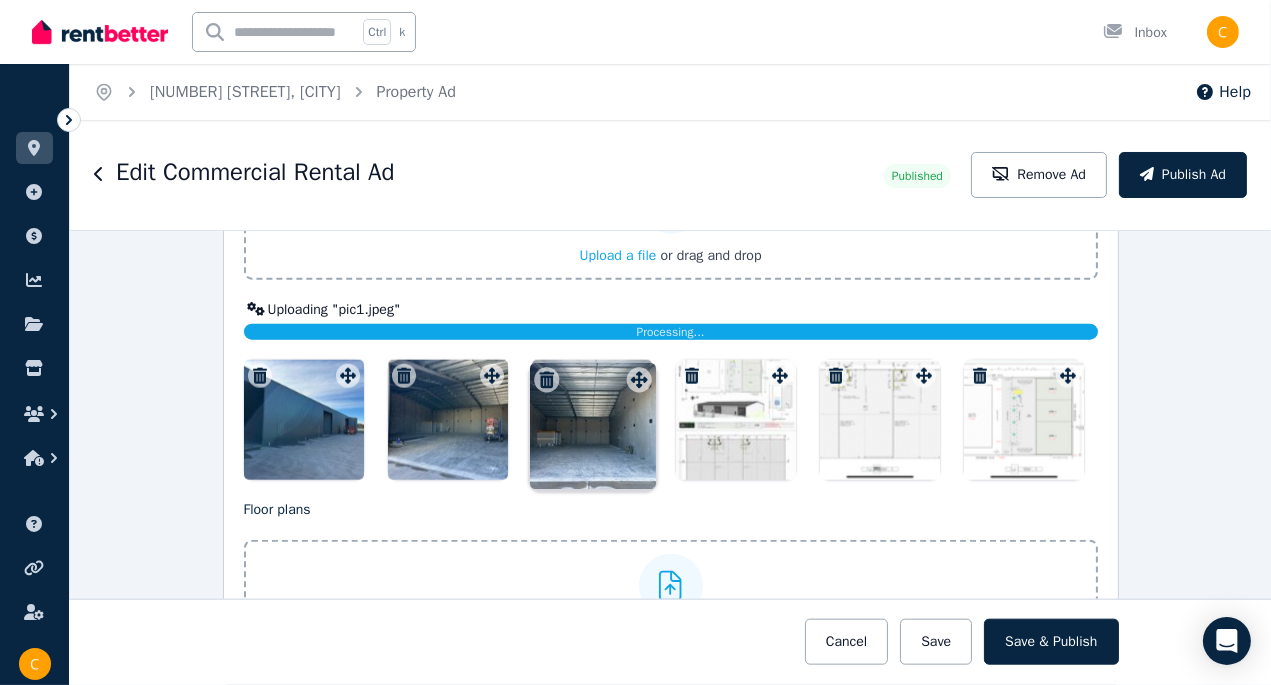 drag, startPoint x: 1062, startPoint y: 374, endPoint x: 639, endPoint y: 362, distance: 423.17017 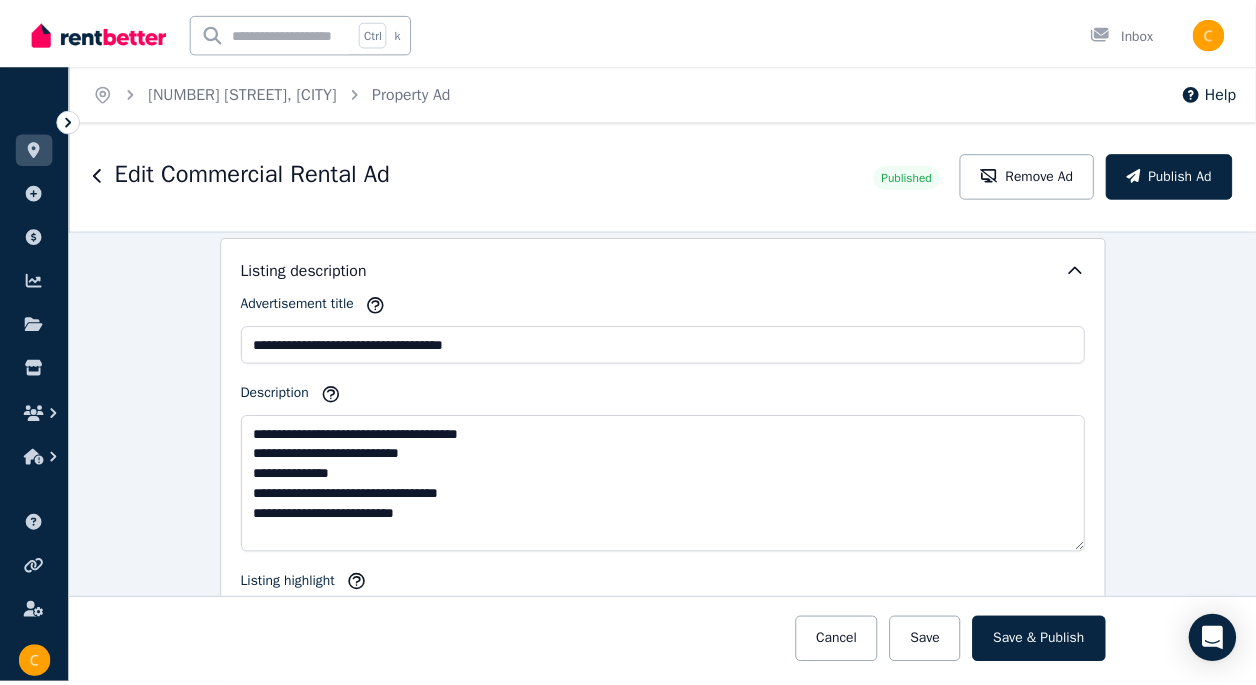 scroll, scrollTop: 1836, scrollLeft: 0, axis: vertical 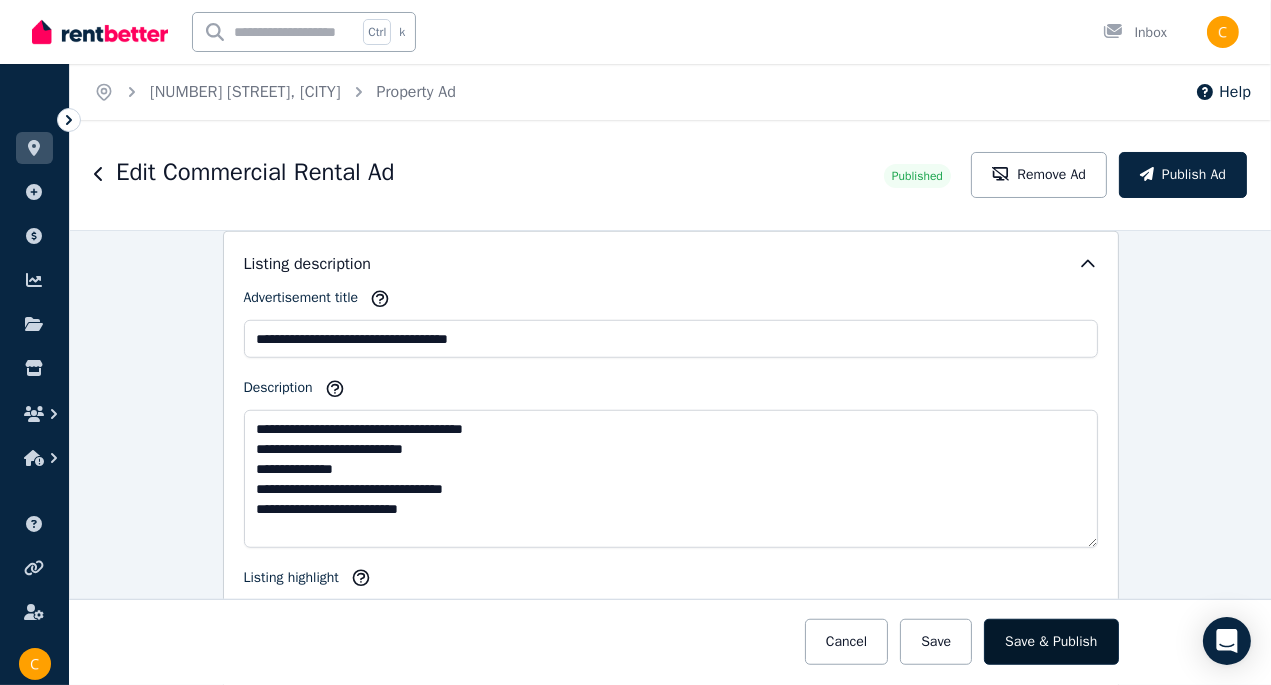click on "Save & Publish" at bounding box center (1051, 642) 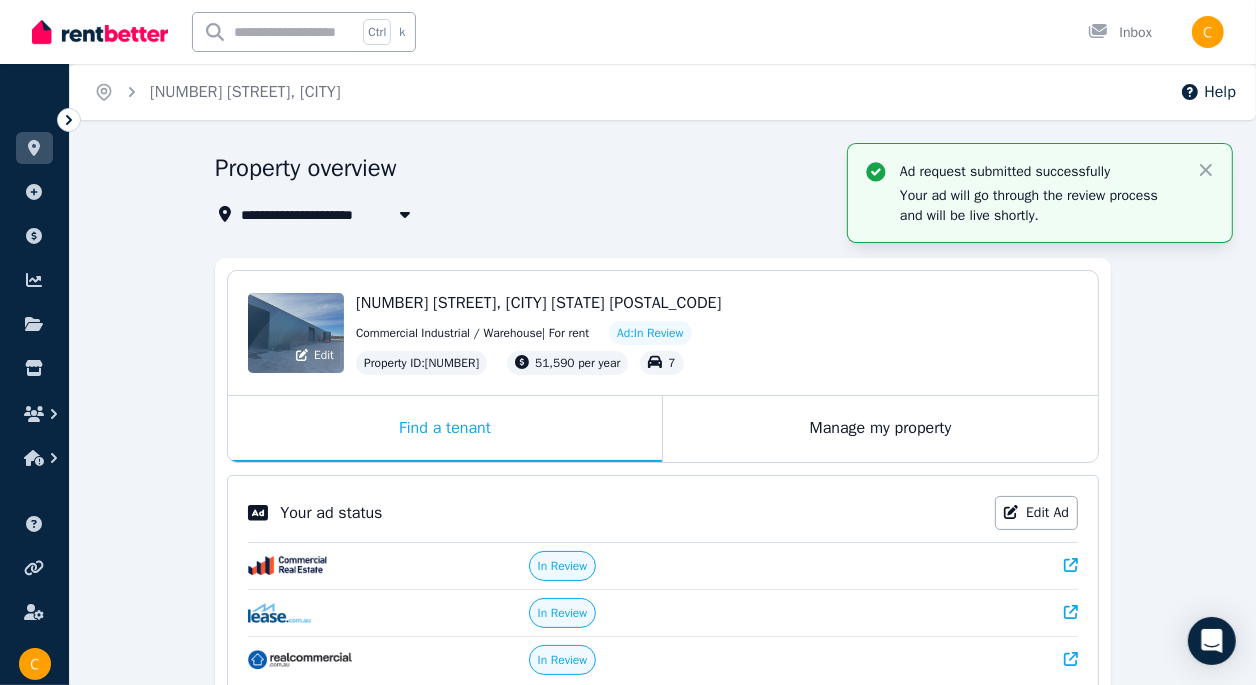click on "Edit" at bounding box center (296, 333) 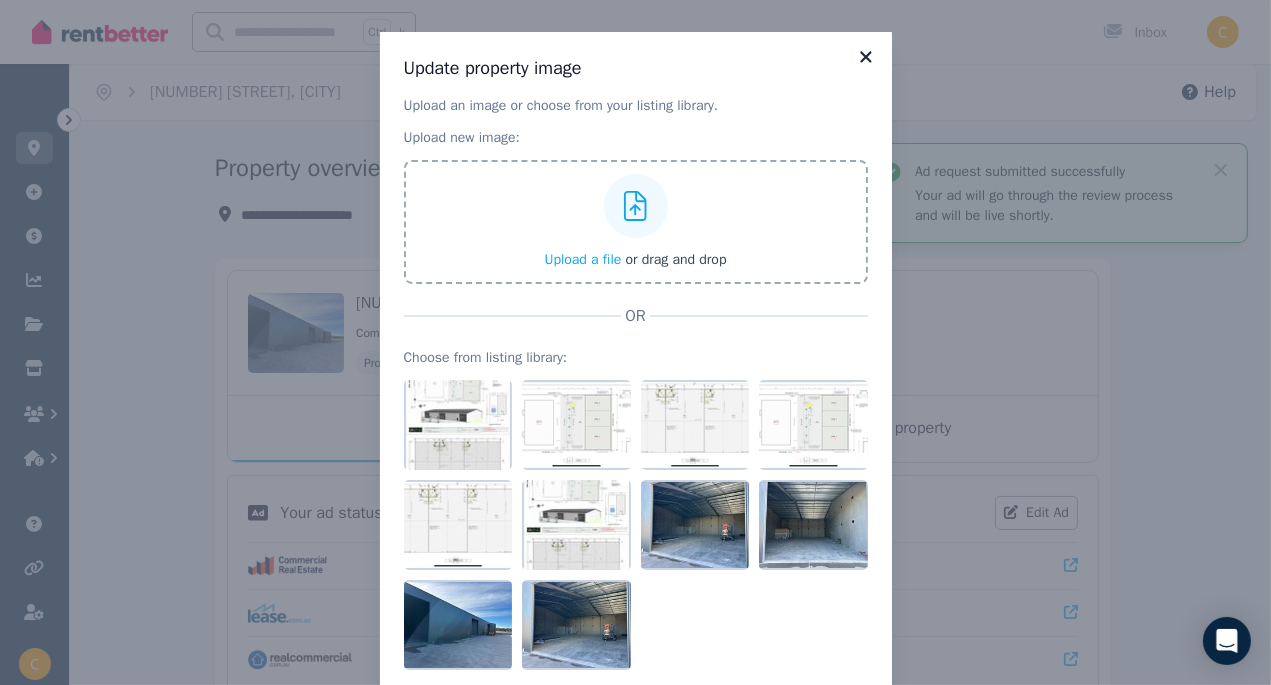 click 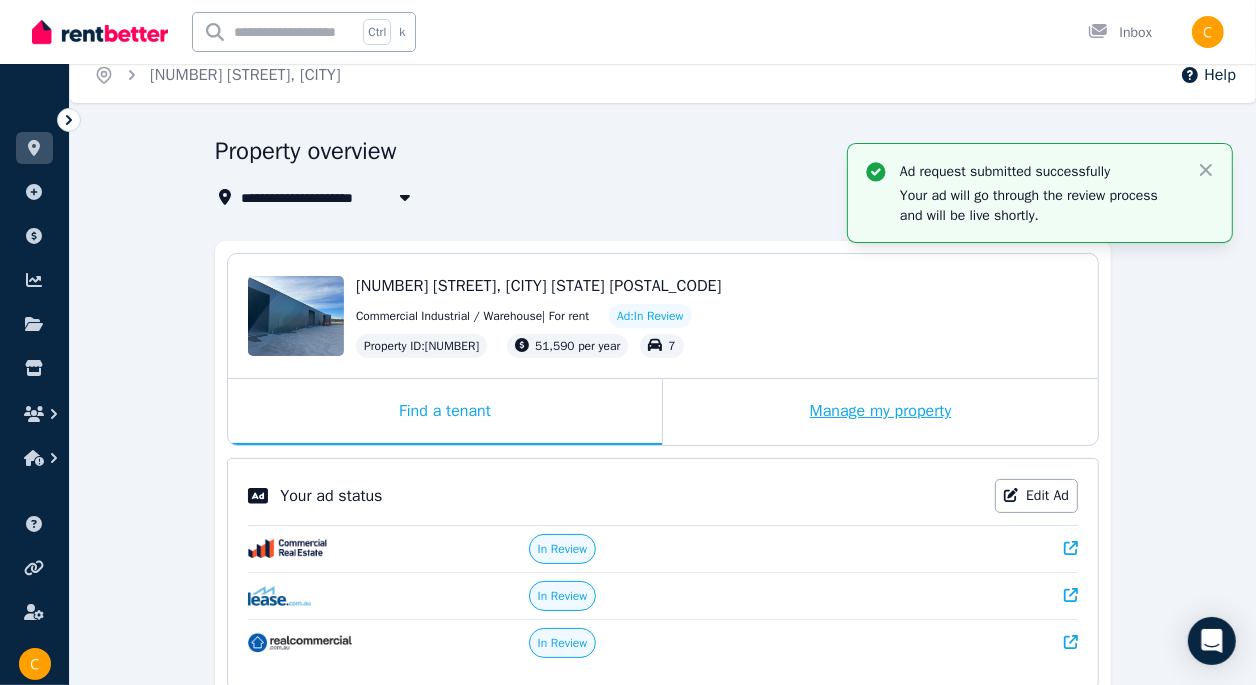 scroll, scrollTop: 0, scrollLeft: 0, axis: both 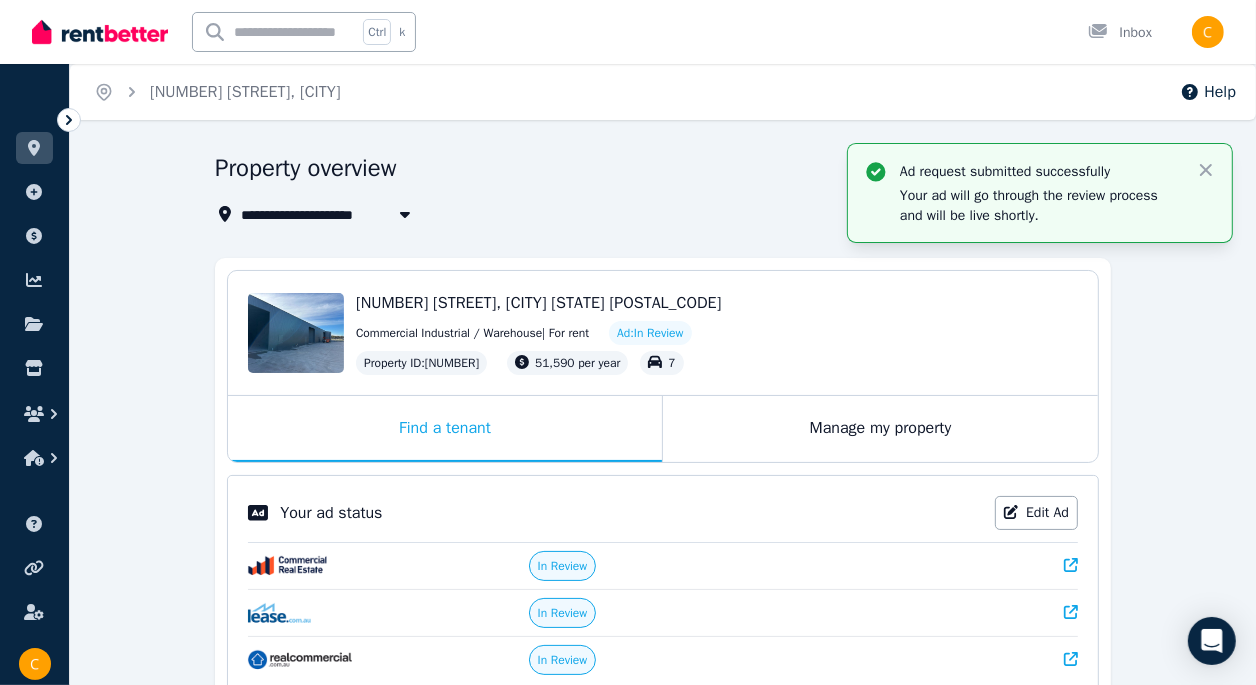 click on "Ad request submitted successfully Your ad will go through the review process and will be live shortly. Close" at bounding box center (1040, 193) 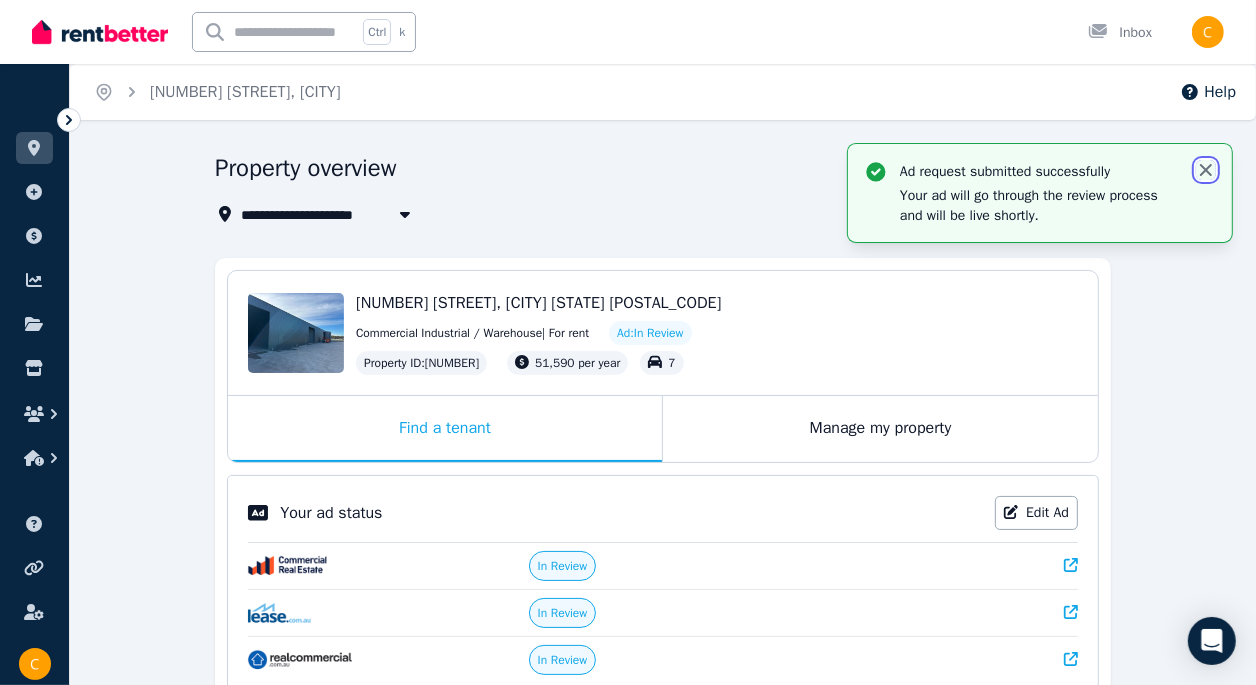 click 